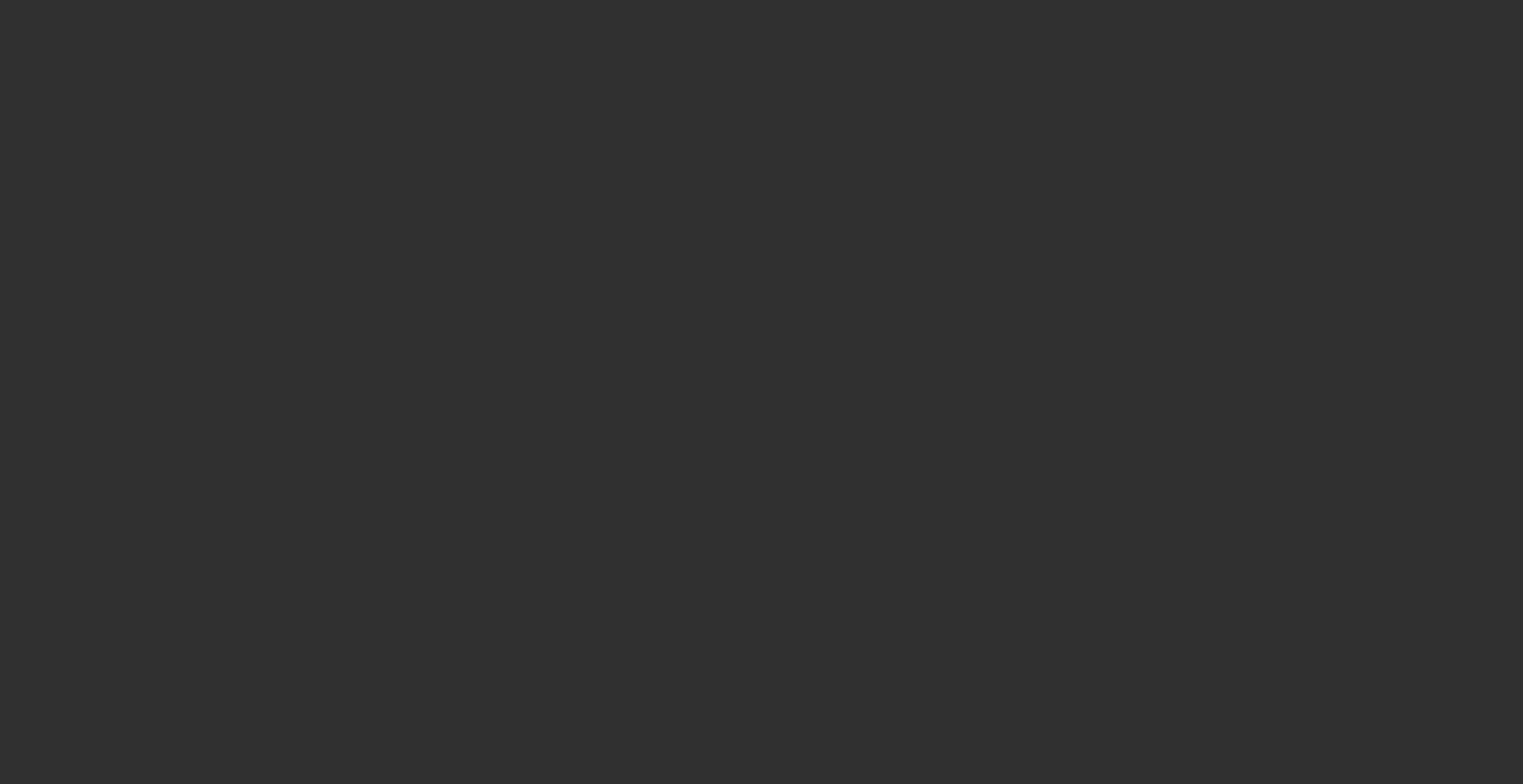 scroll, scrollTop: 0, scrollLeft: 0, axis: both 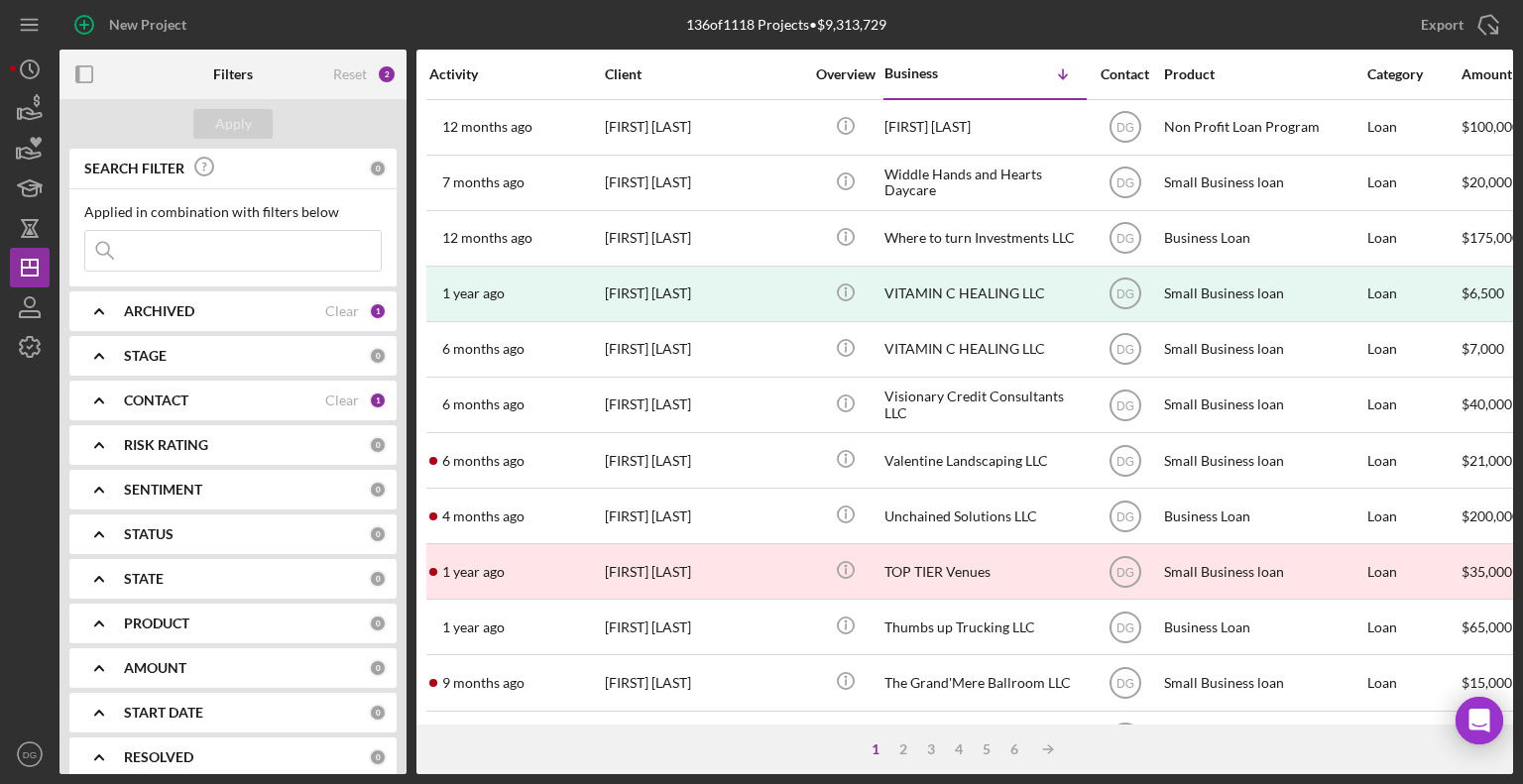 click on "ARCHIVED" at bounding box center (224, 311) 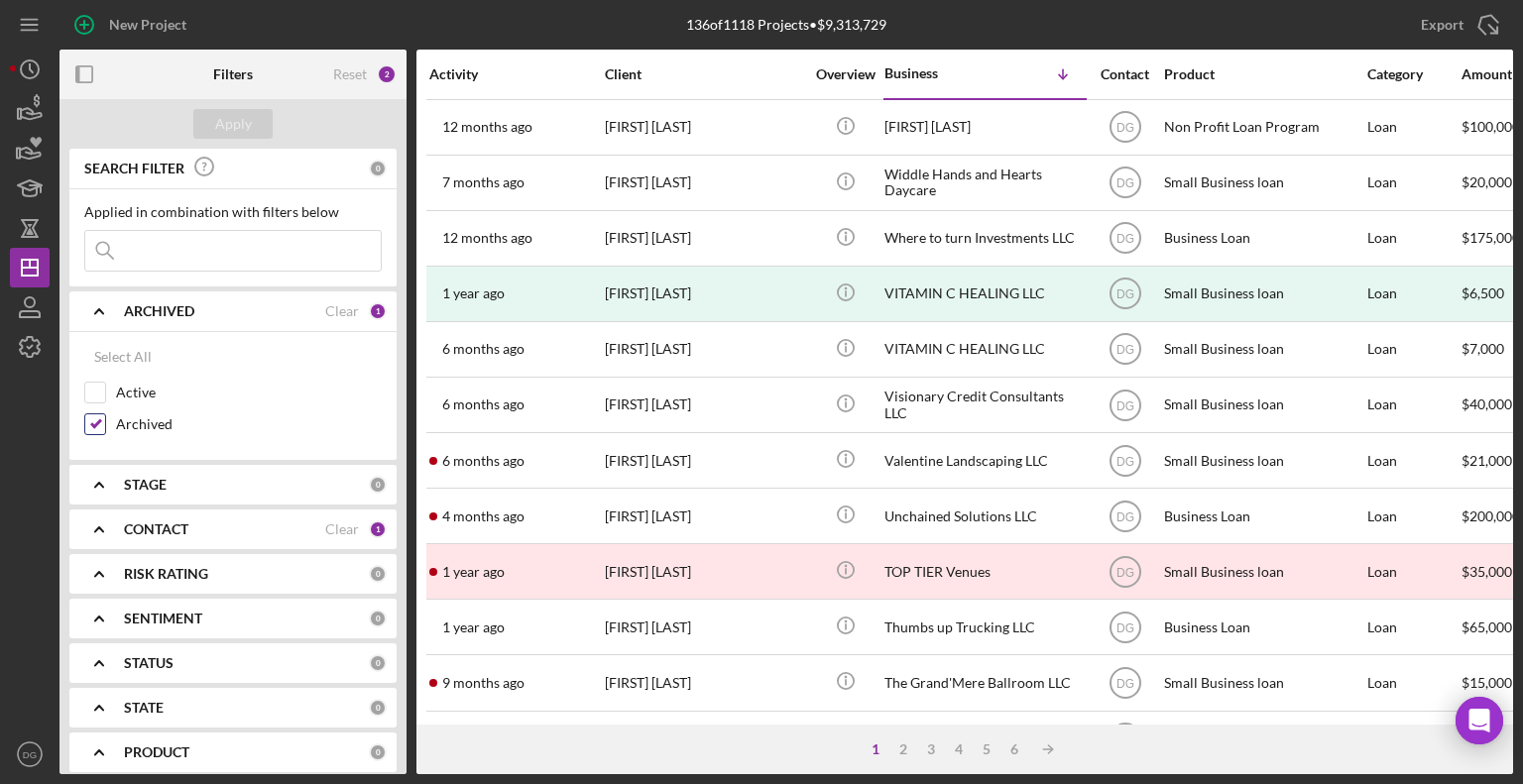 click on "Archived" at bounding box center (95, 424) 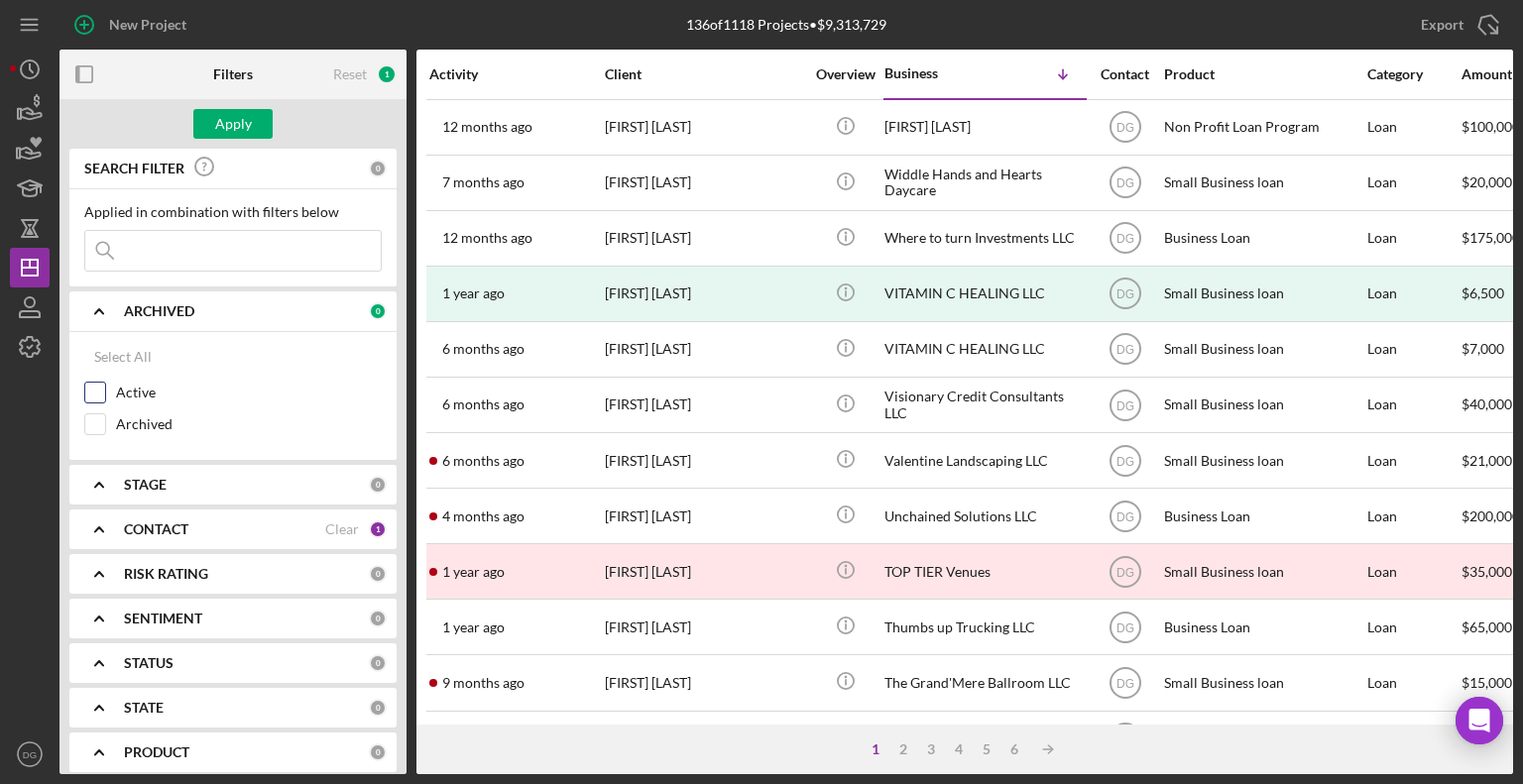 click on "Active" at bounding box center (95, 392) 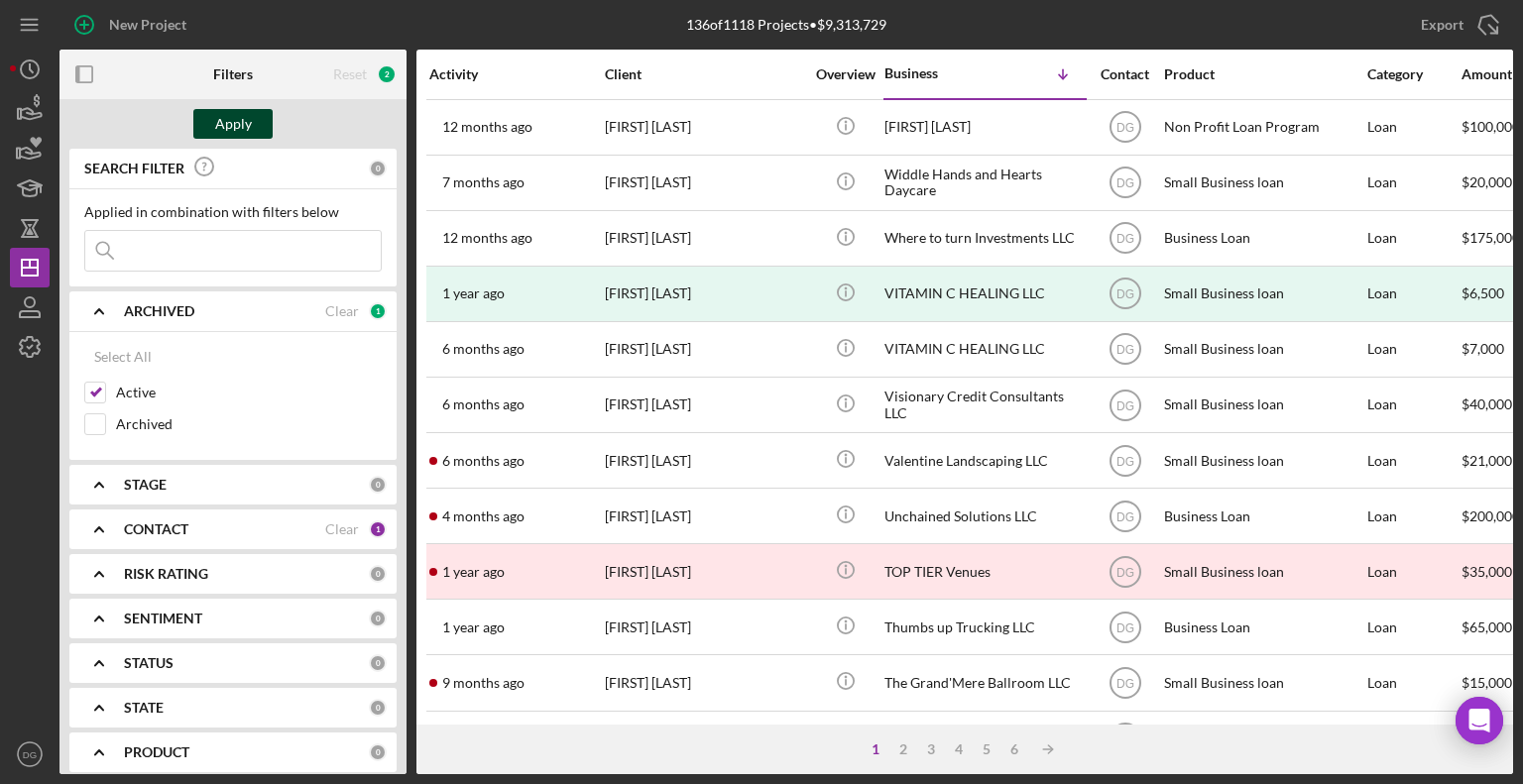 click on "Apply" at bounding box center [233, 124] 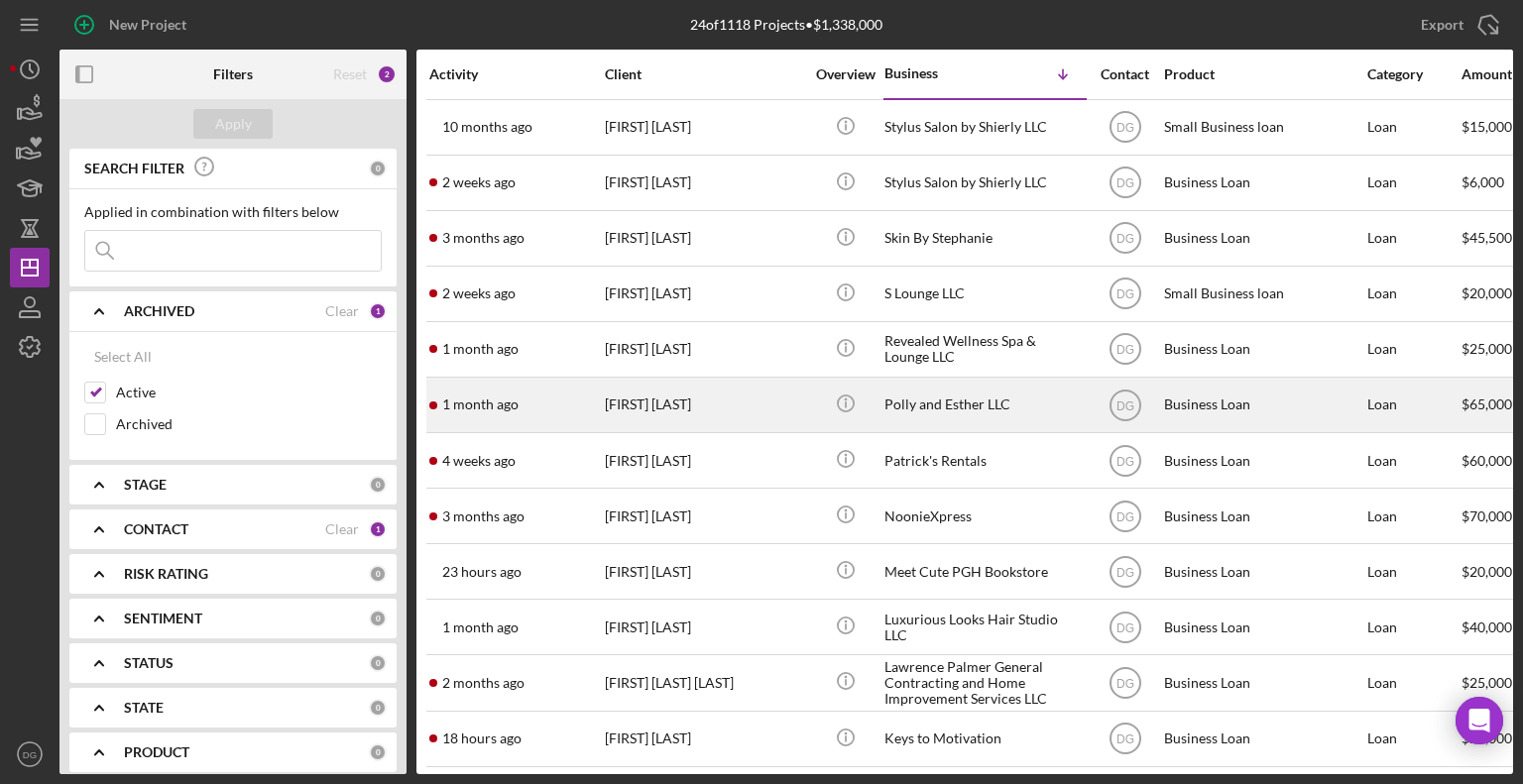 click on "Polly and Esther LLC" at bounding box center [984, 404] 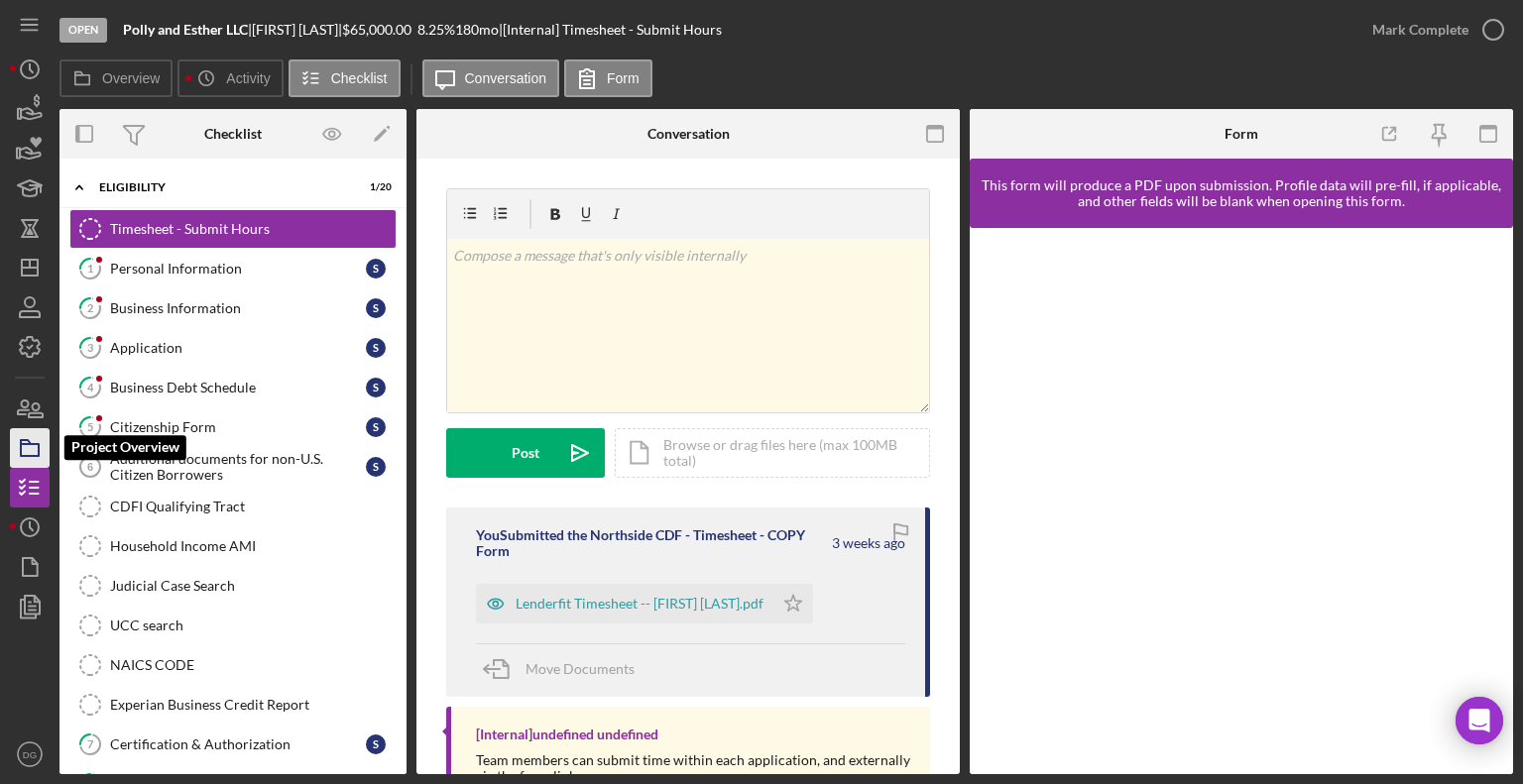 click 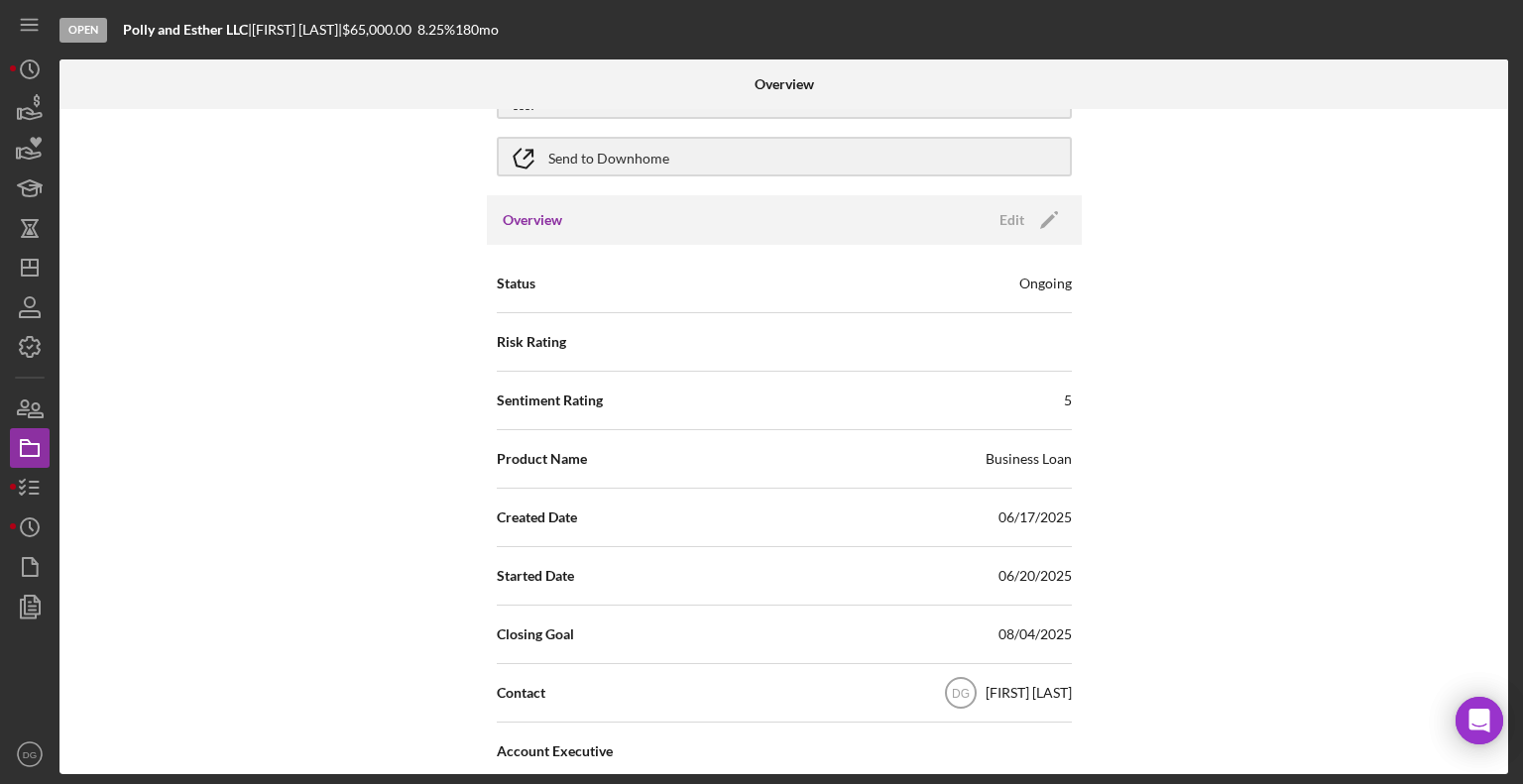 scroll, scrollTop: 0, scrollLeft: 0, axis: both 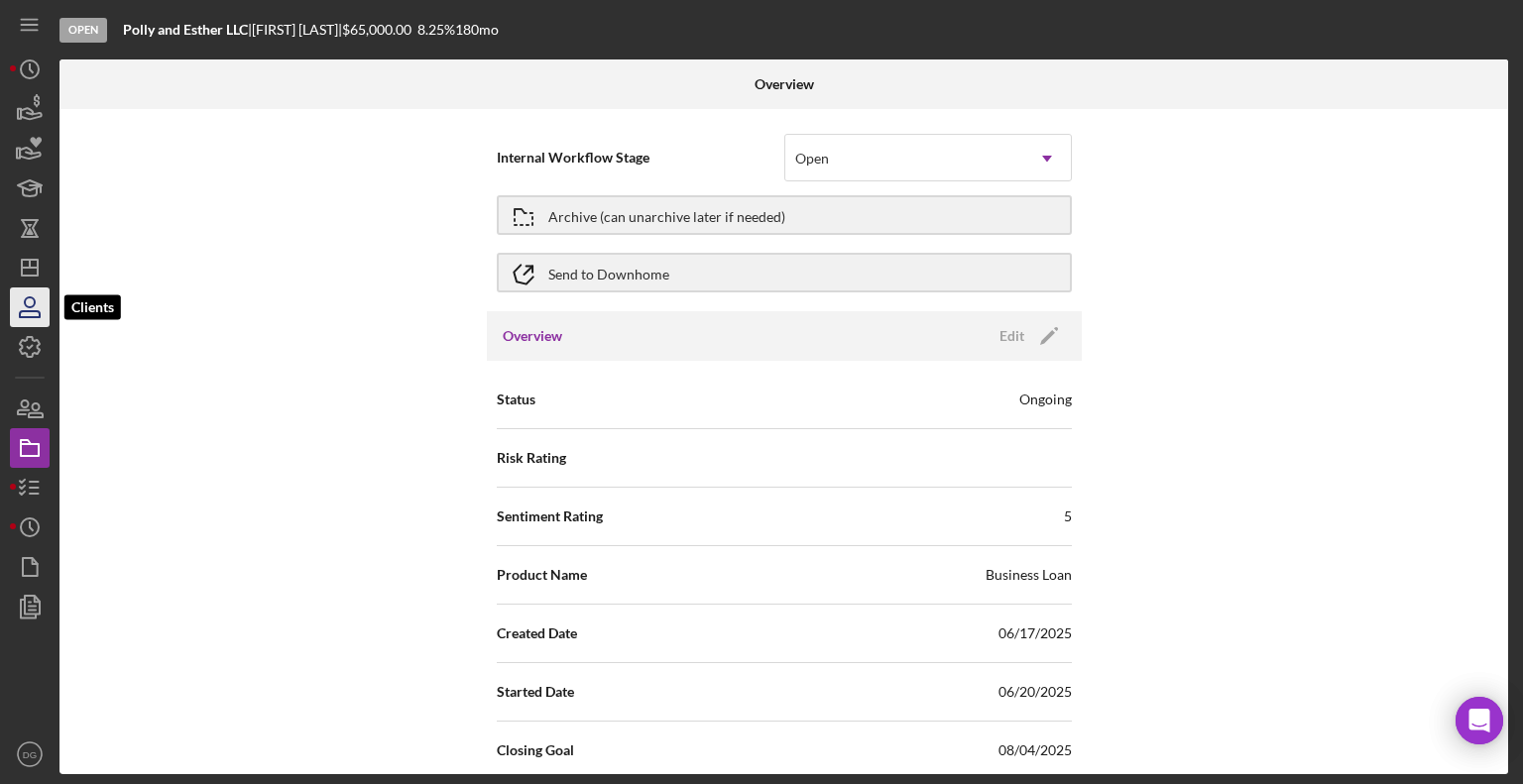 click 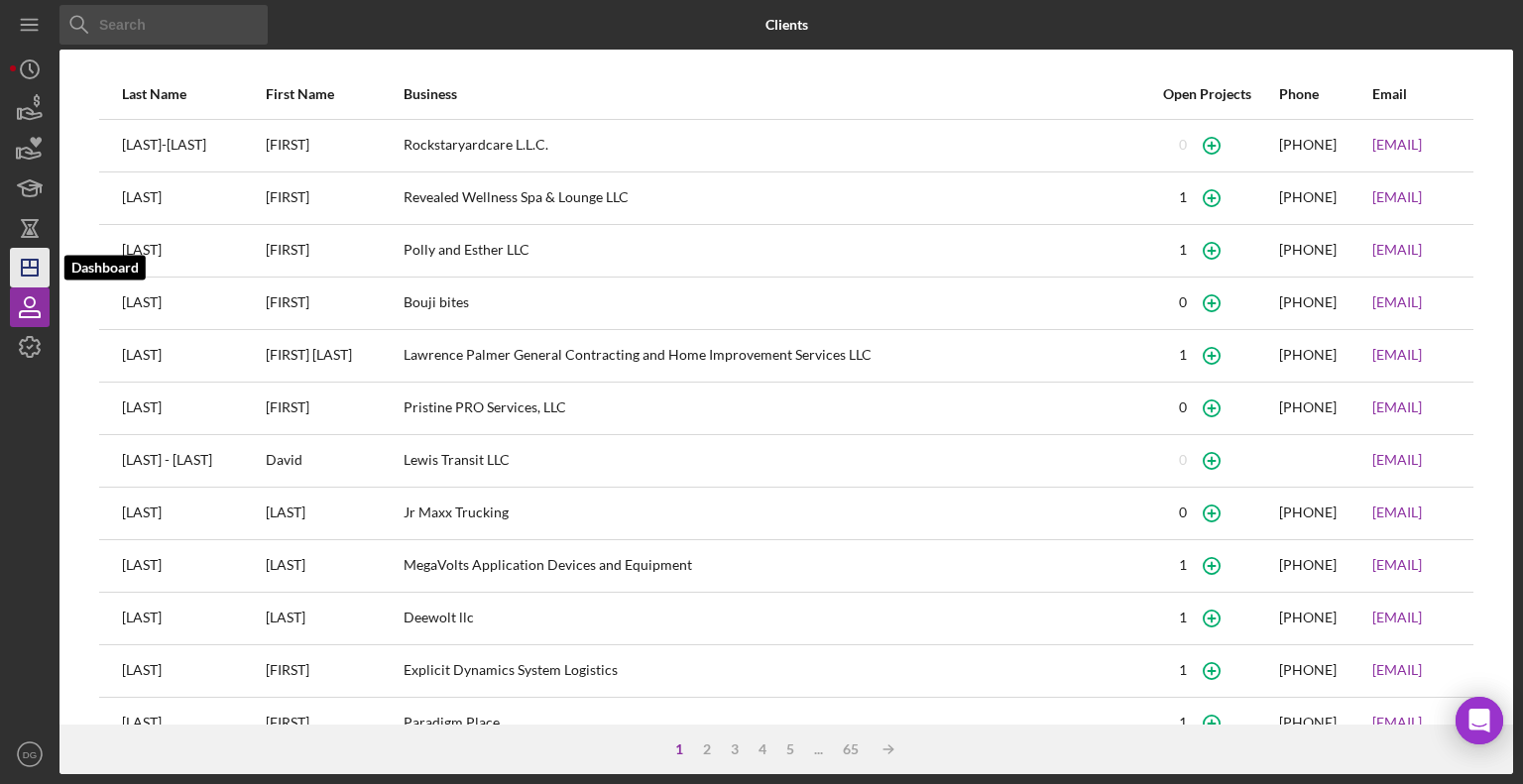 click 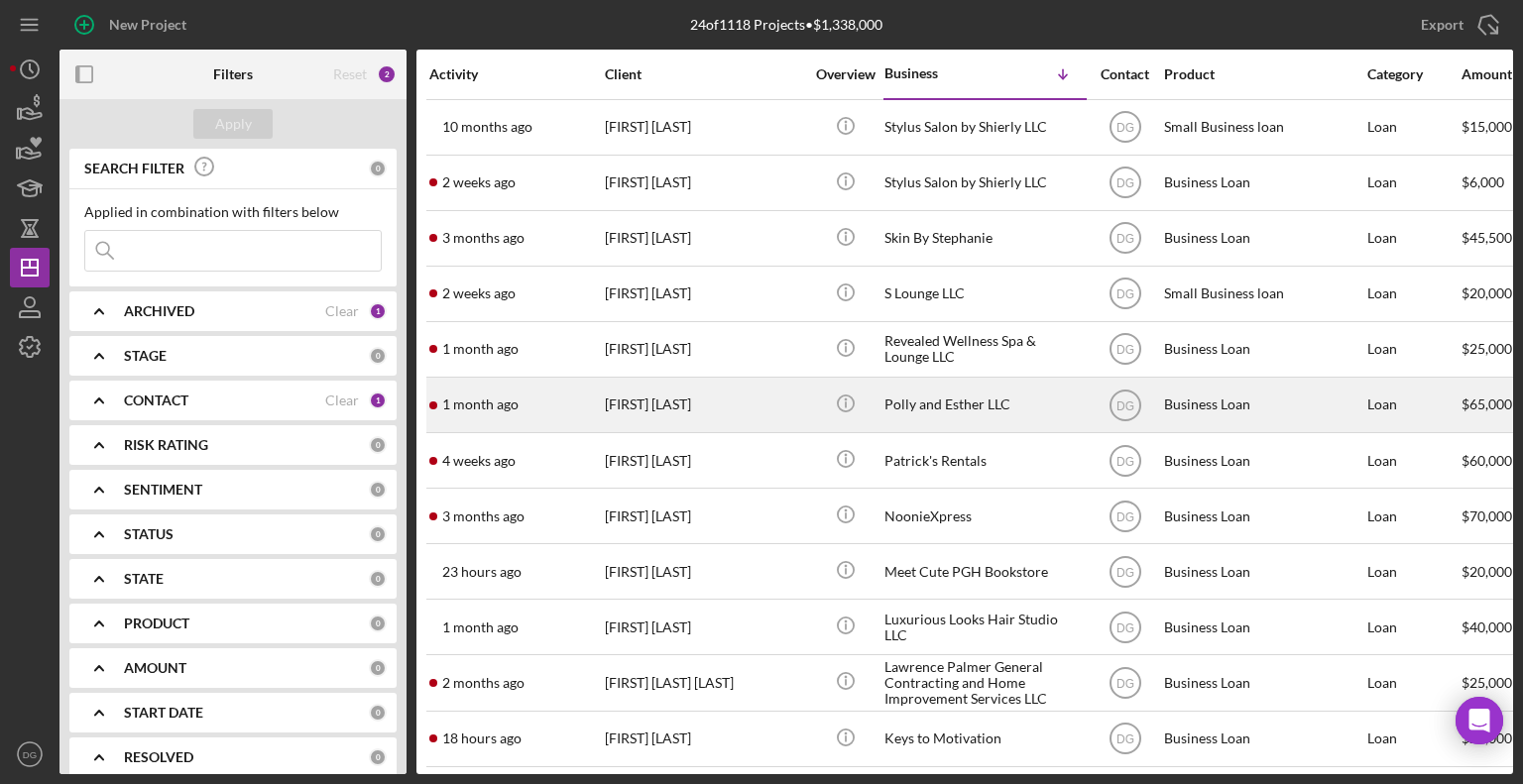 click on "Polly and Esther LLC" at bounding box center (984, 404) 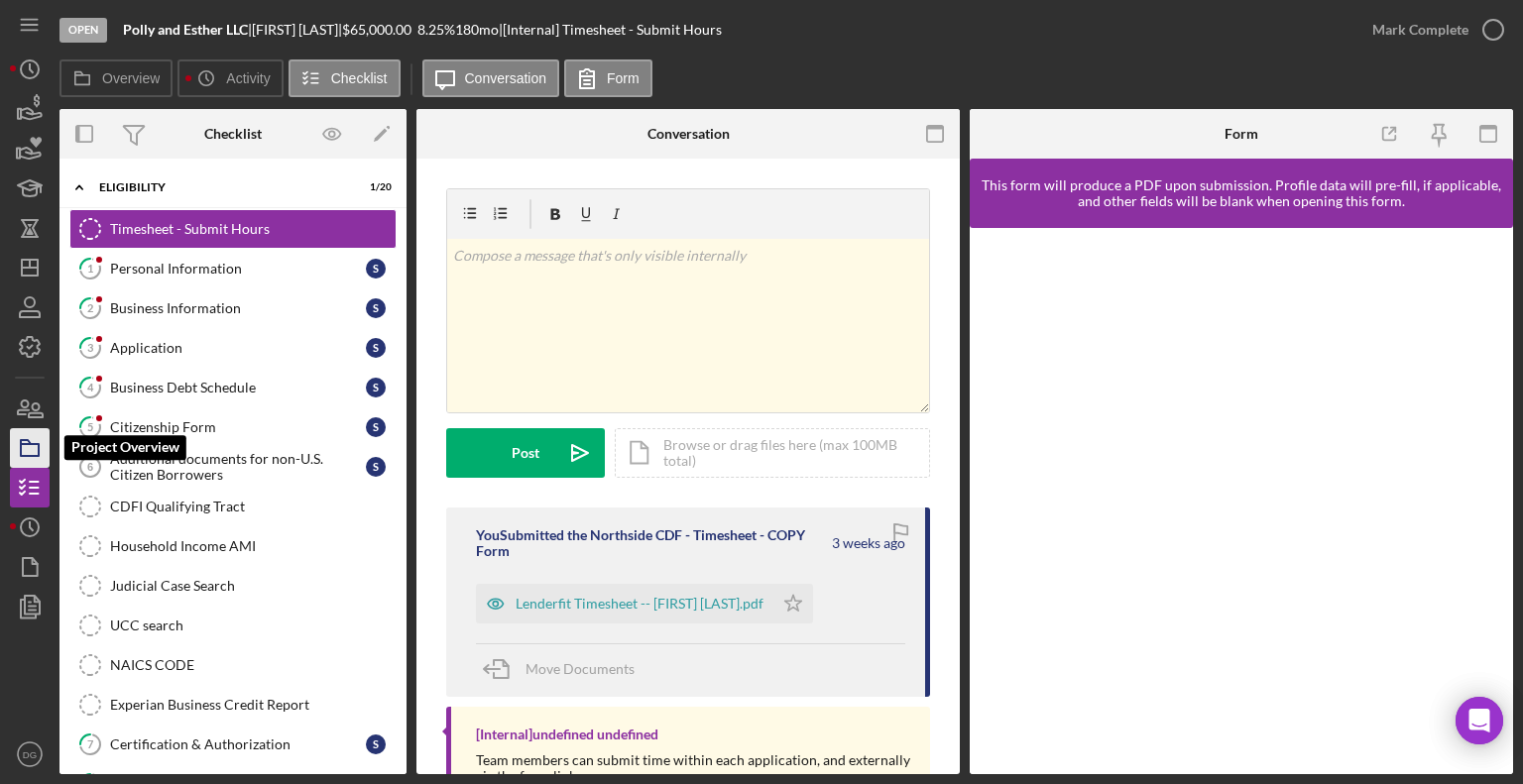 click 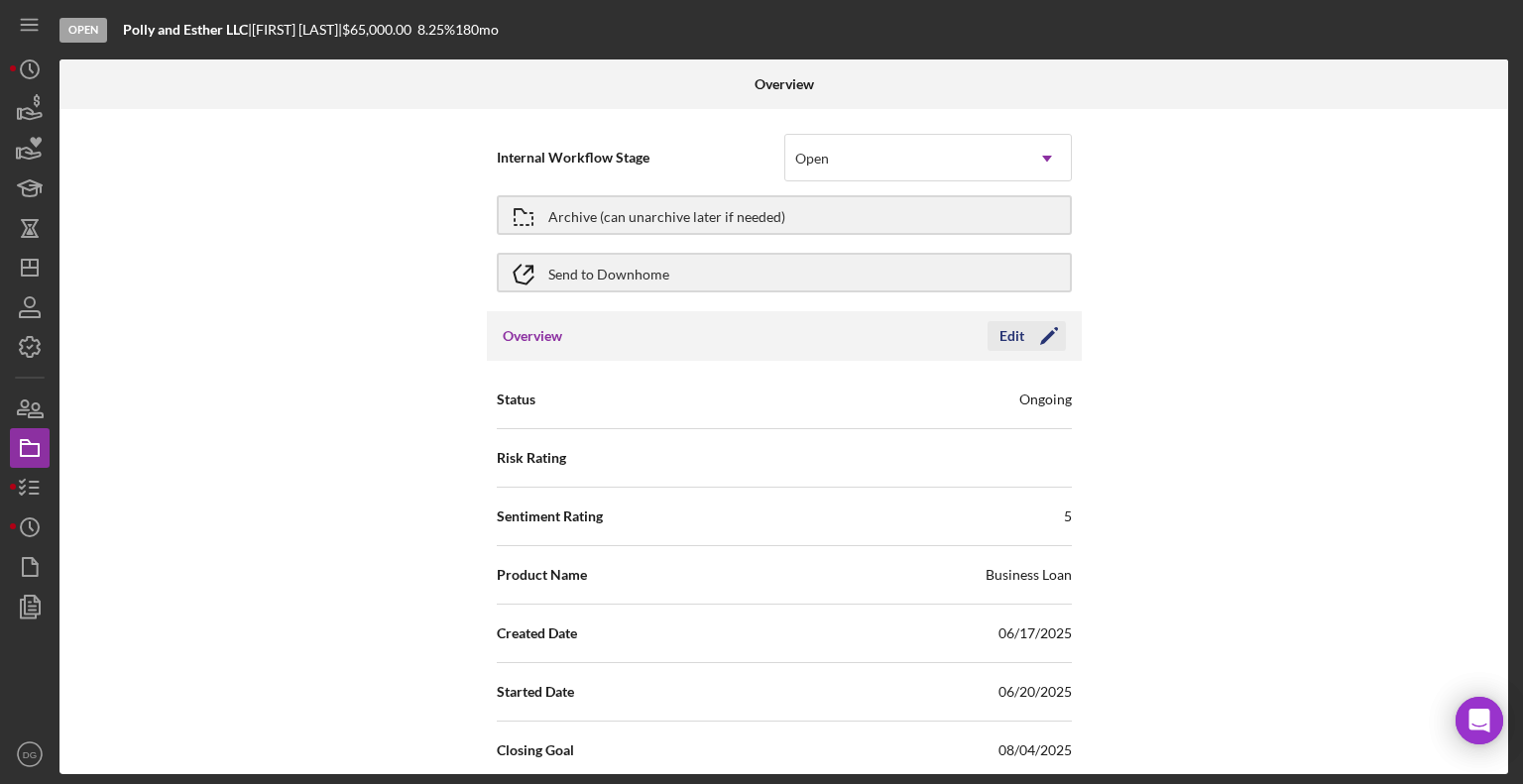 click on "Icon/Edit" 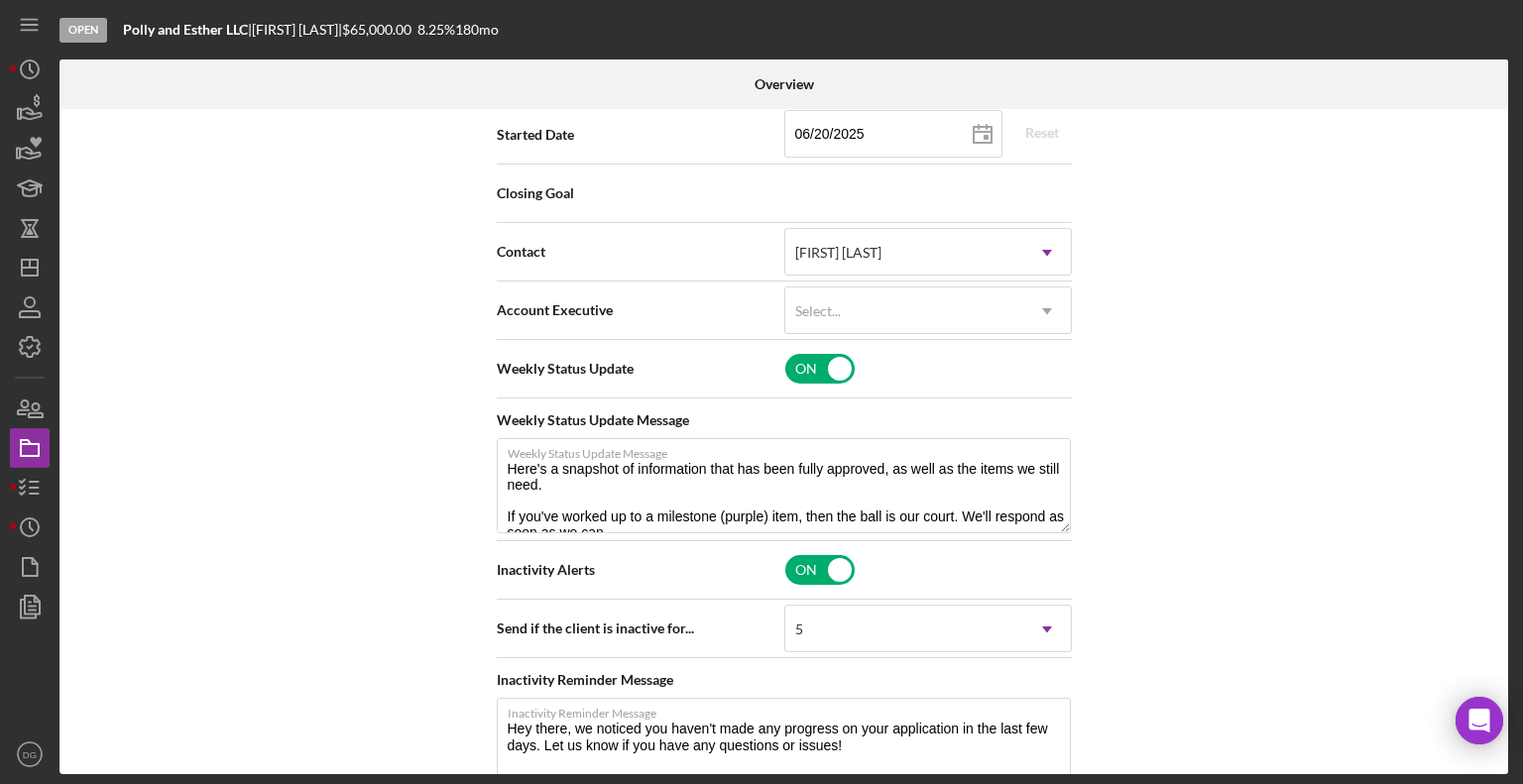 scroll, scrollTop: 695, scrollLeft: 0, axis: vertical 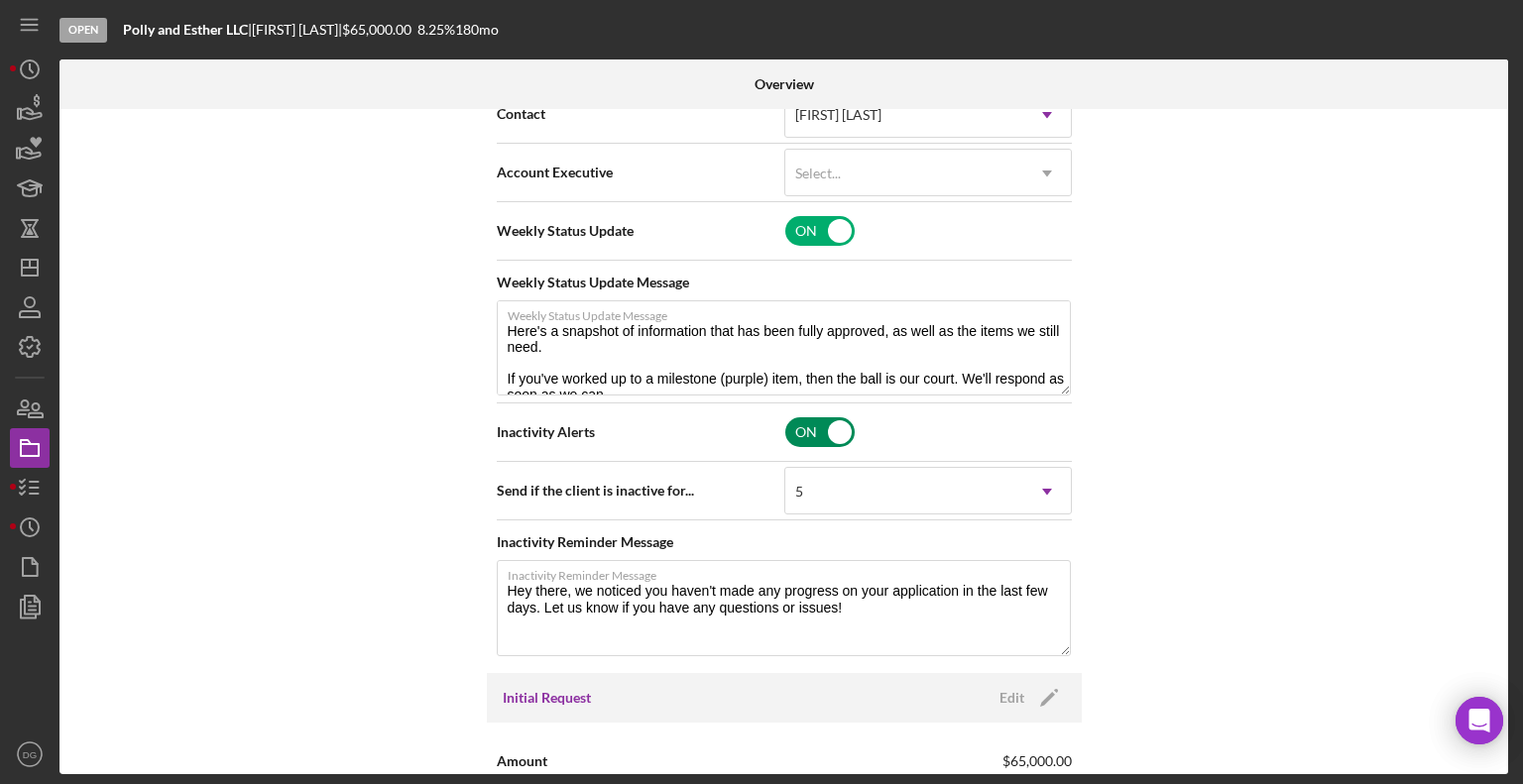 click at bounding box center (820, 432) 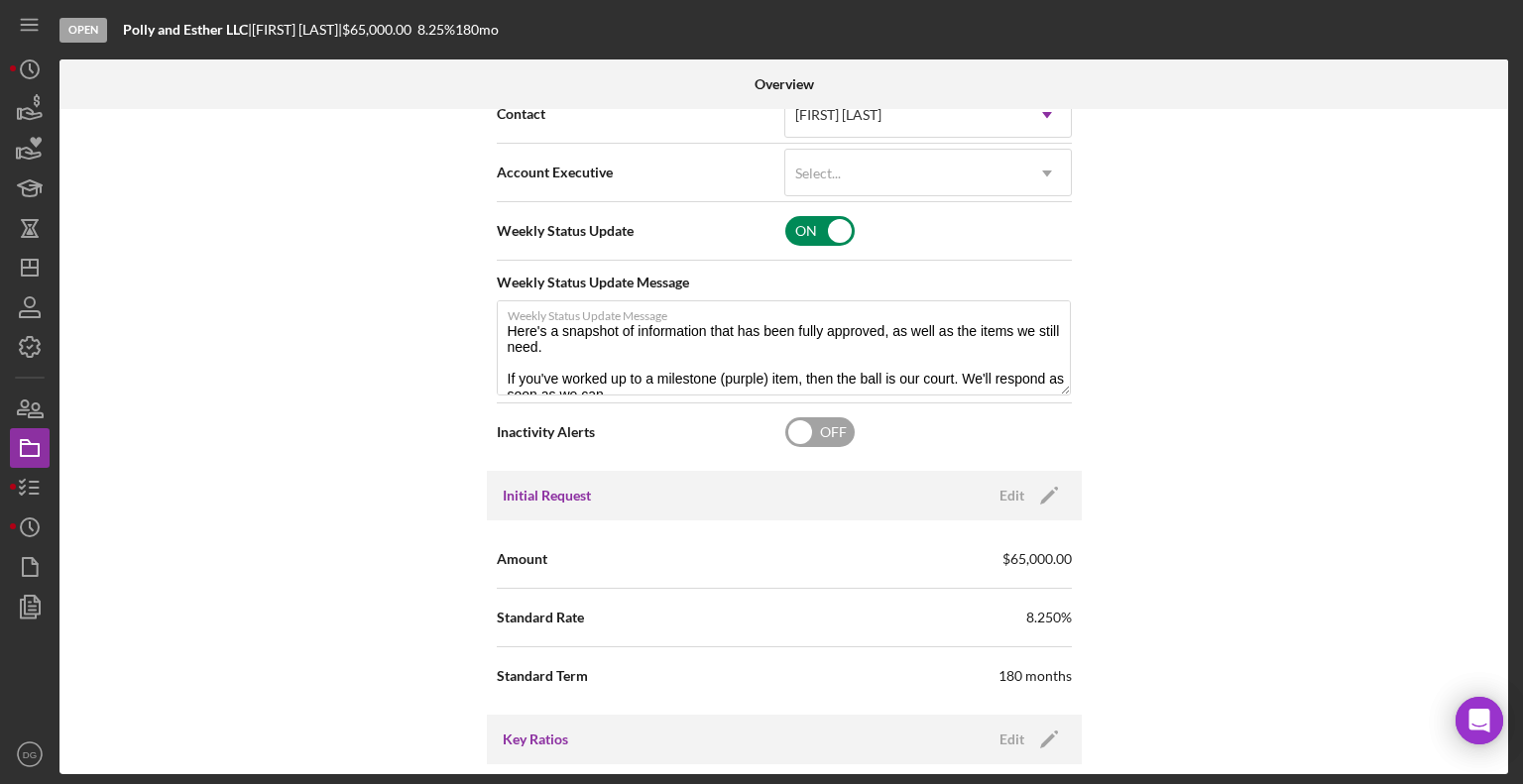 type on "Here's a snapshot of information that has been fully approved, as well as the items we still need.
If you've worked up to a milestone (purple) item, then the ball is our court. We'll respond as soon as we can." 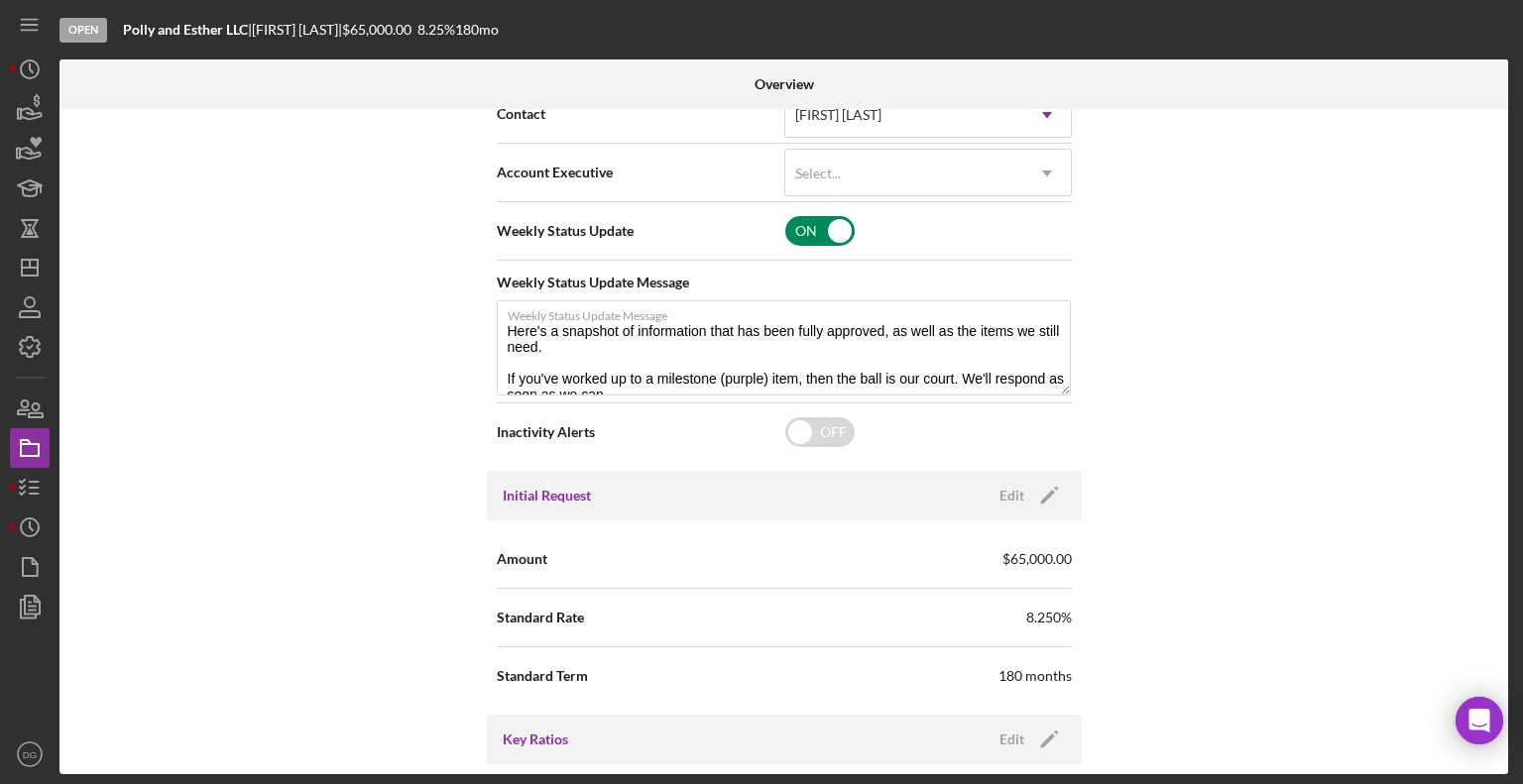 click at bounding box center (820, 231) 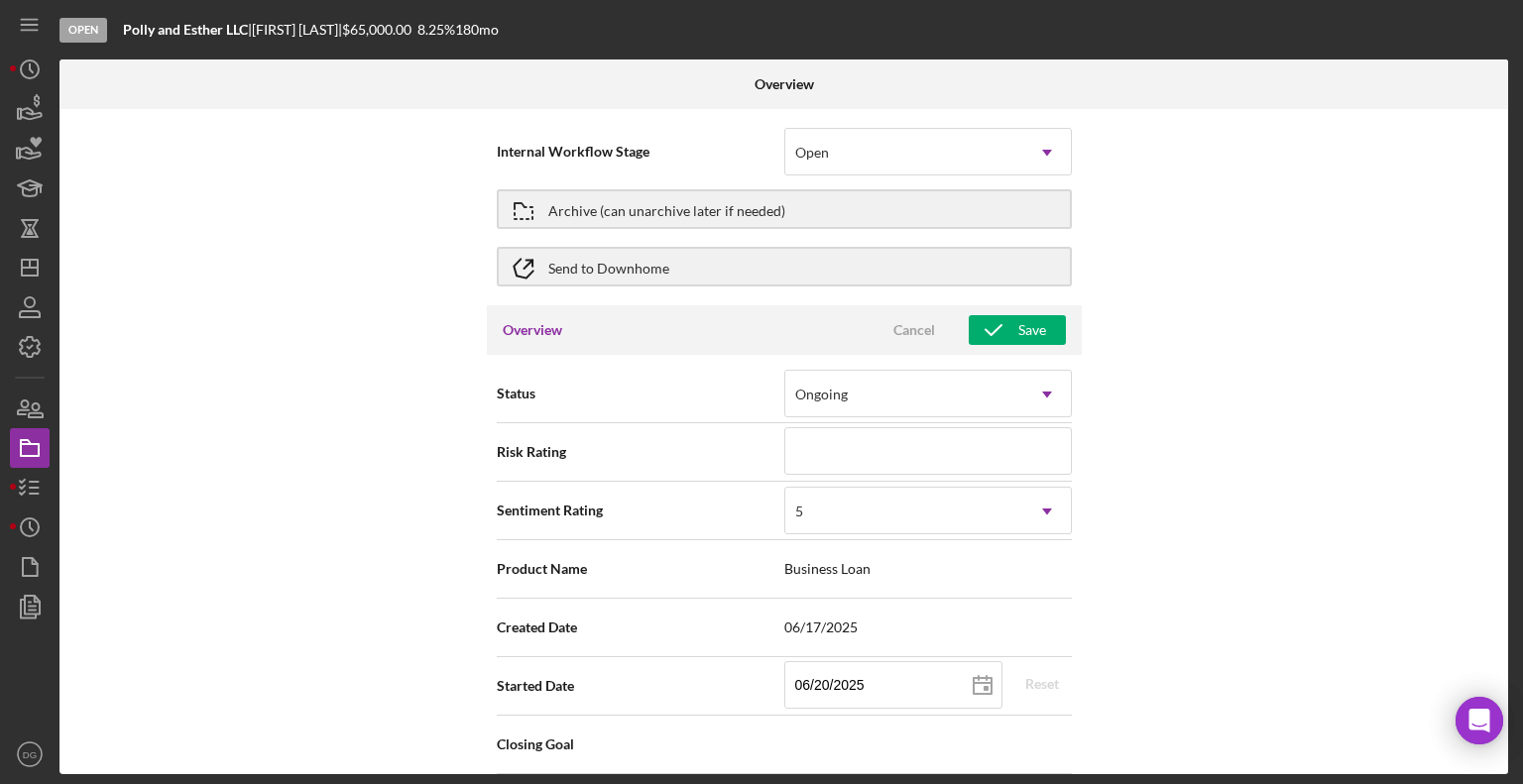 scroll, scrollTop: 0, scrollLeft: 0, axis: both 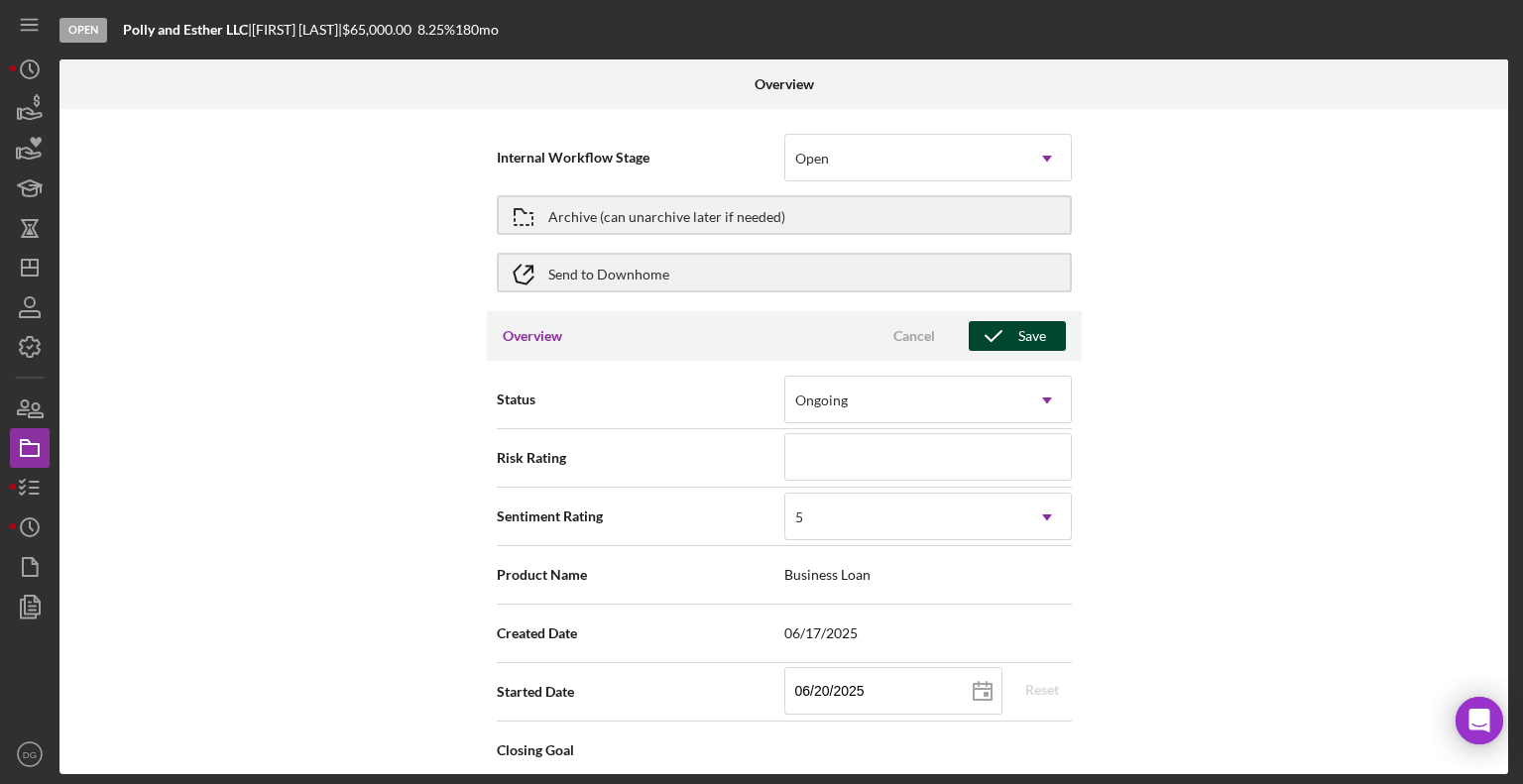 click on "Save" at bounding box center [1032, 336] 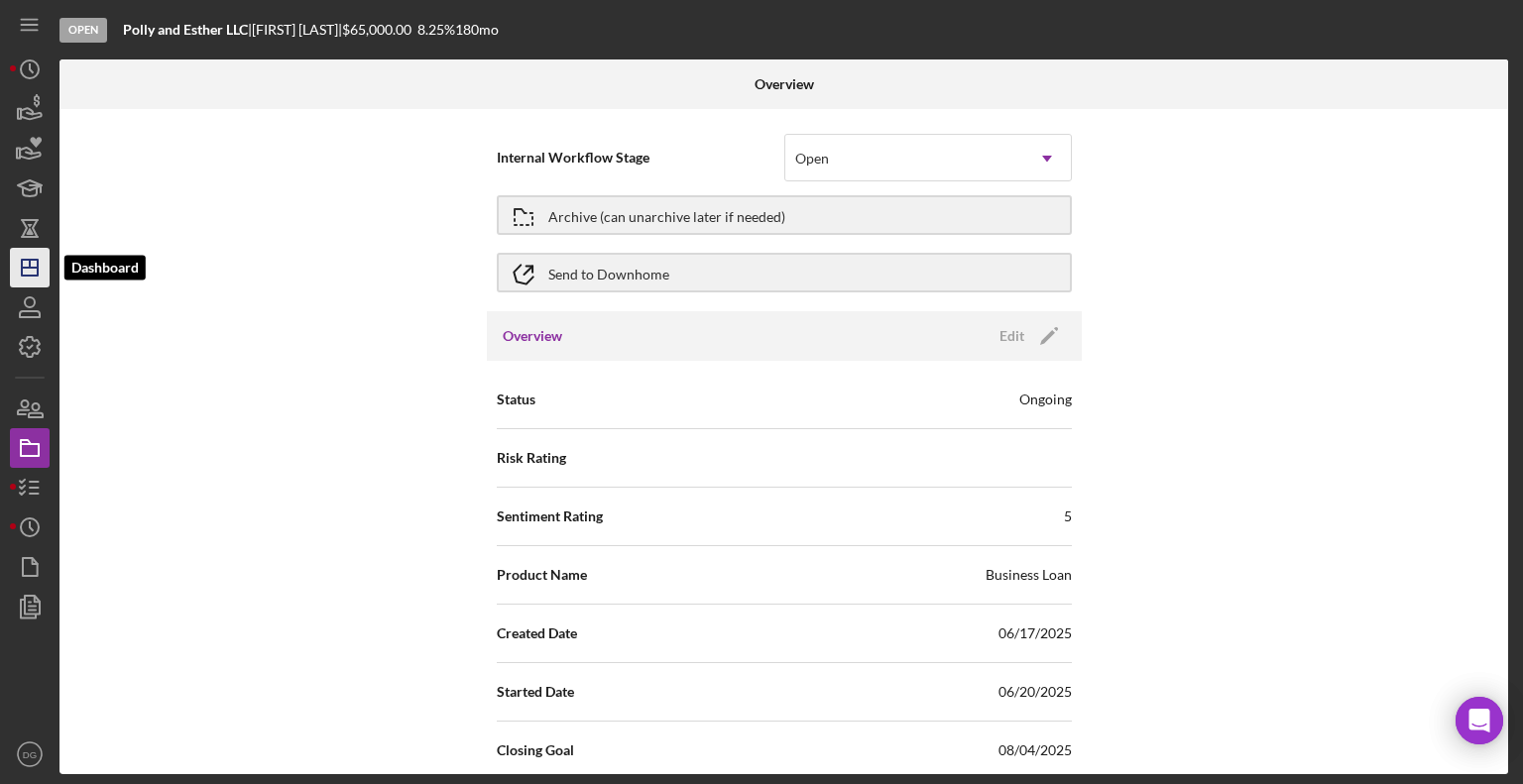 click on "Icon/Dashboard" 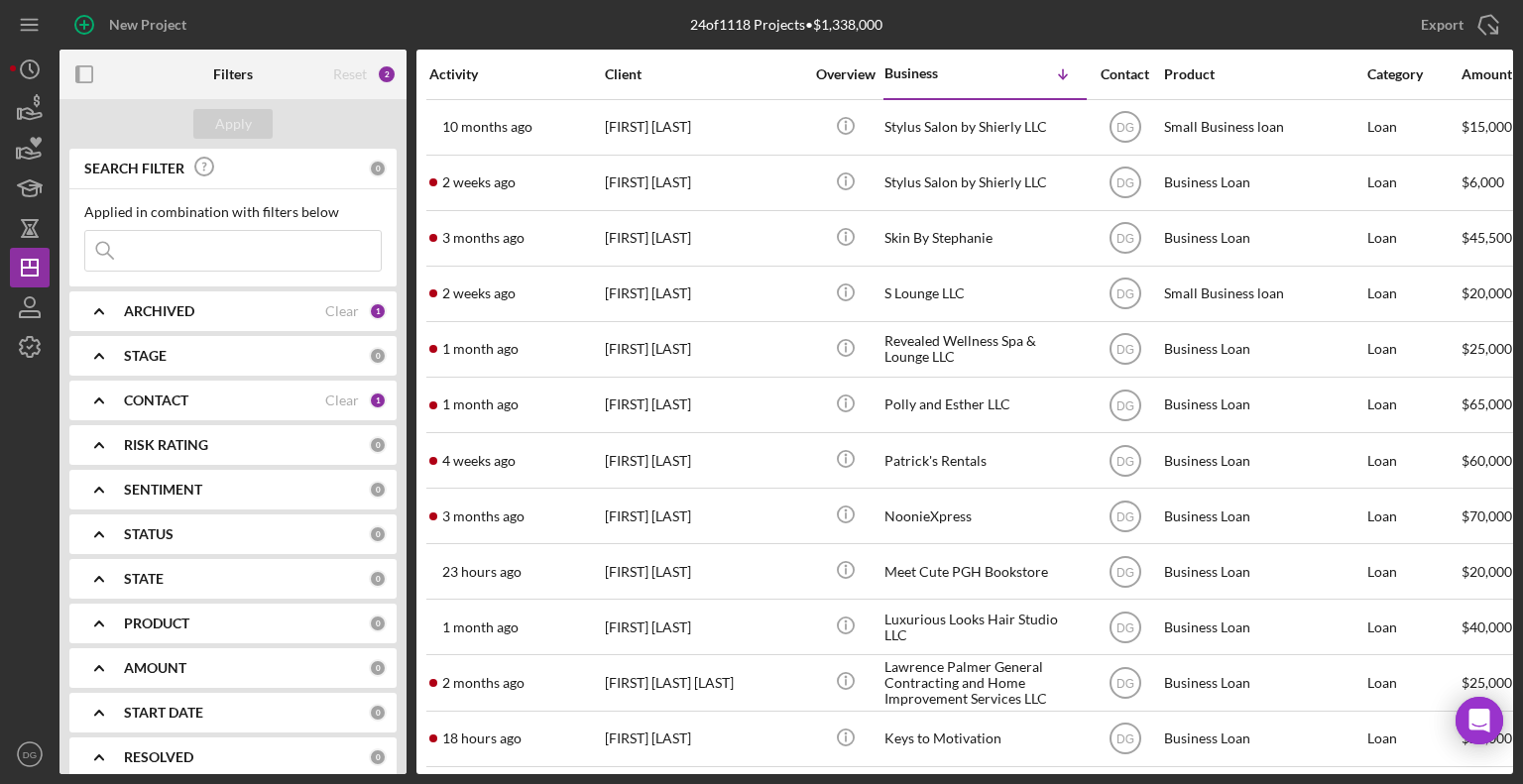 click on "Activity" at bounding box center [516, 74] 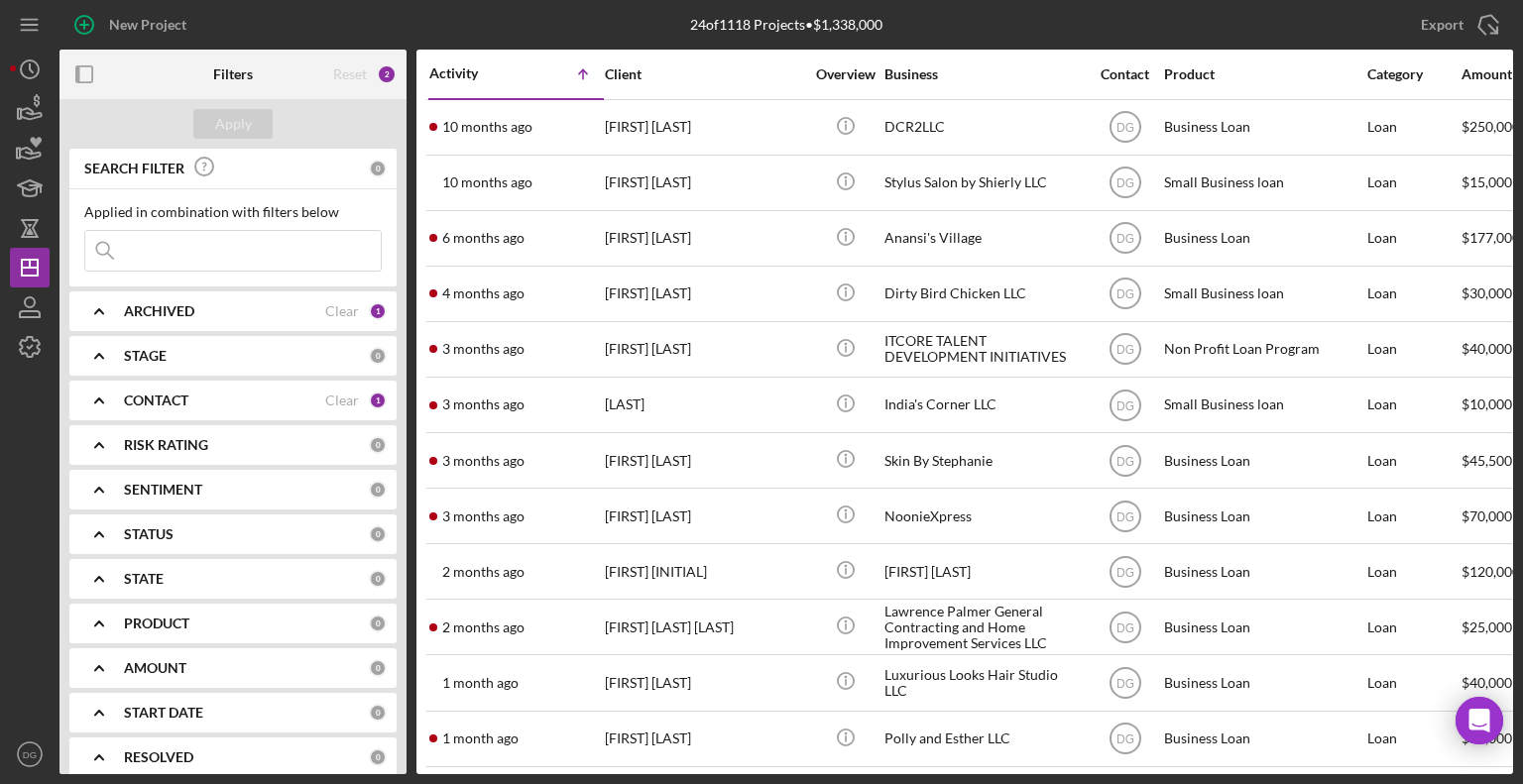 click on "Activity" at bounding box center (473, 73) 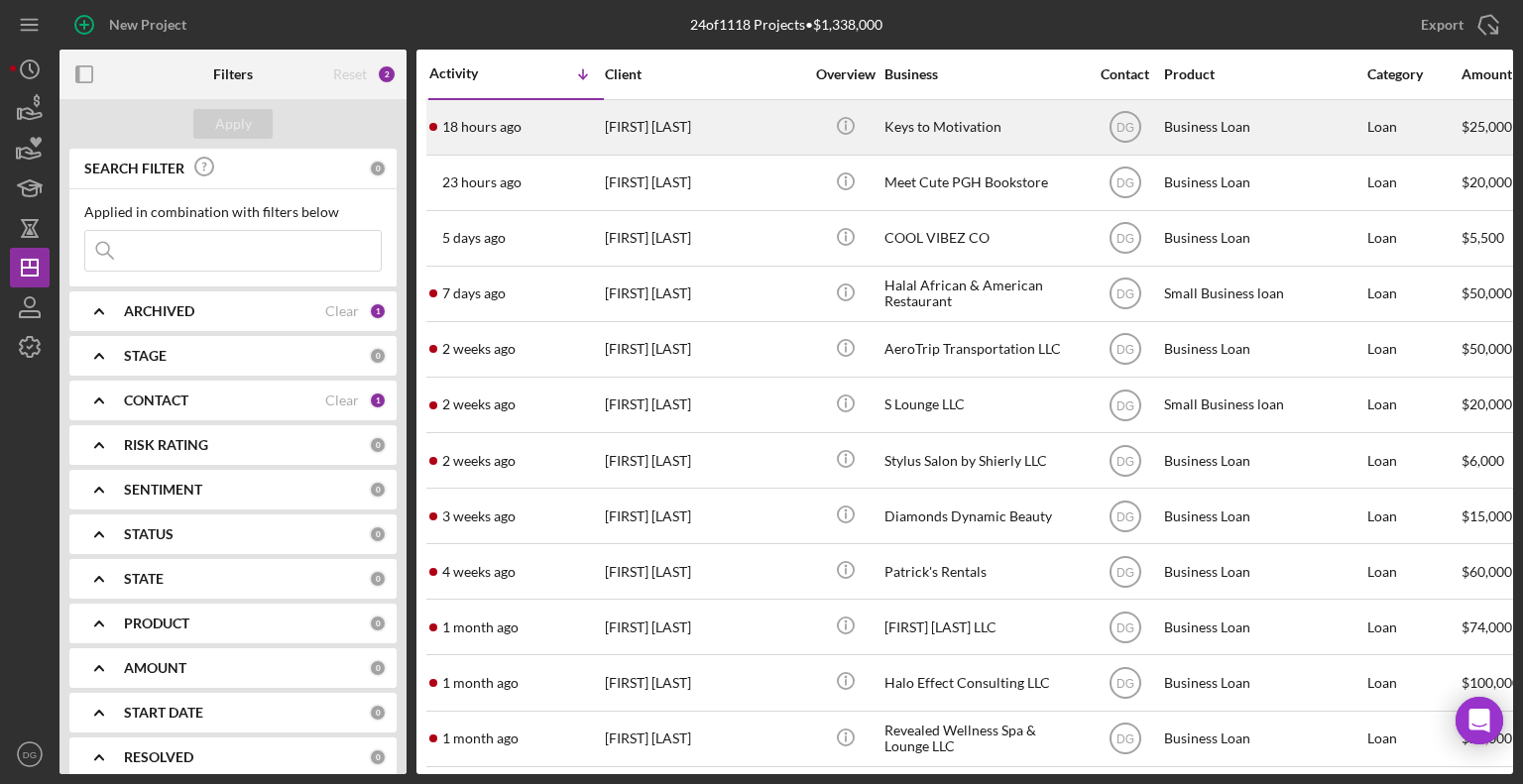 click on "Keys to Motivation" at bounding box center (984, 127) 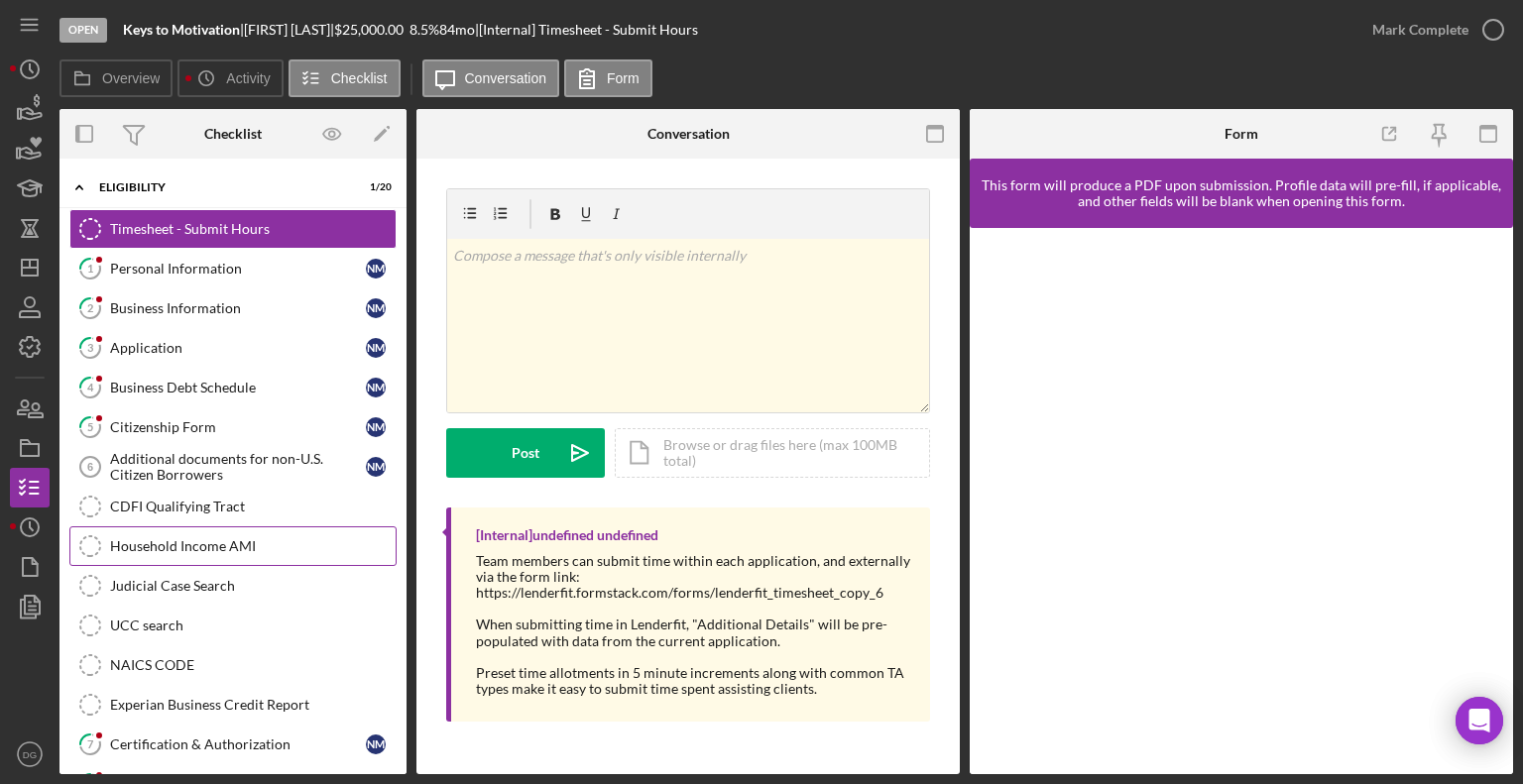 drag, startPoint x: 398, startPoint y: 481, endPoint x: 389, endPoint y: 529, distance: 48.836462 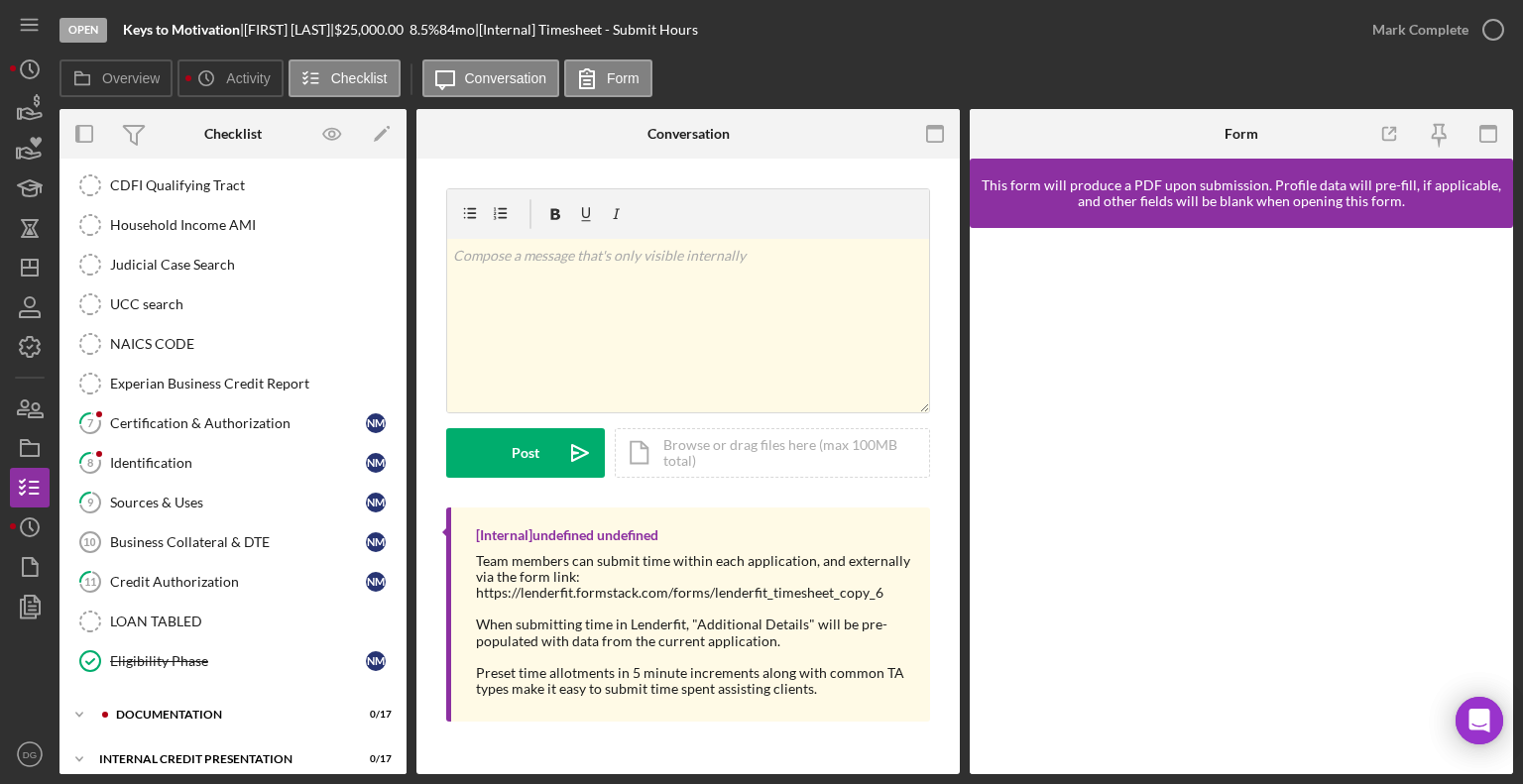 scroll, scrollTop: 328, scrollLeft: 0, axis: vertical 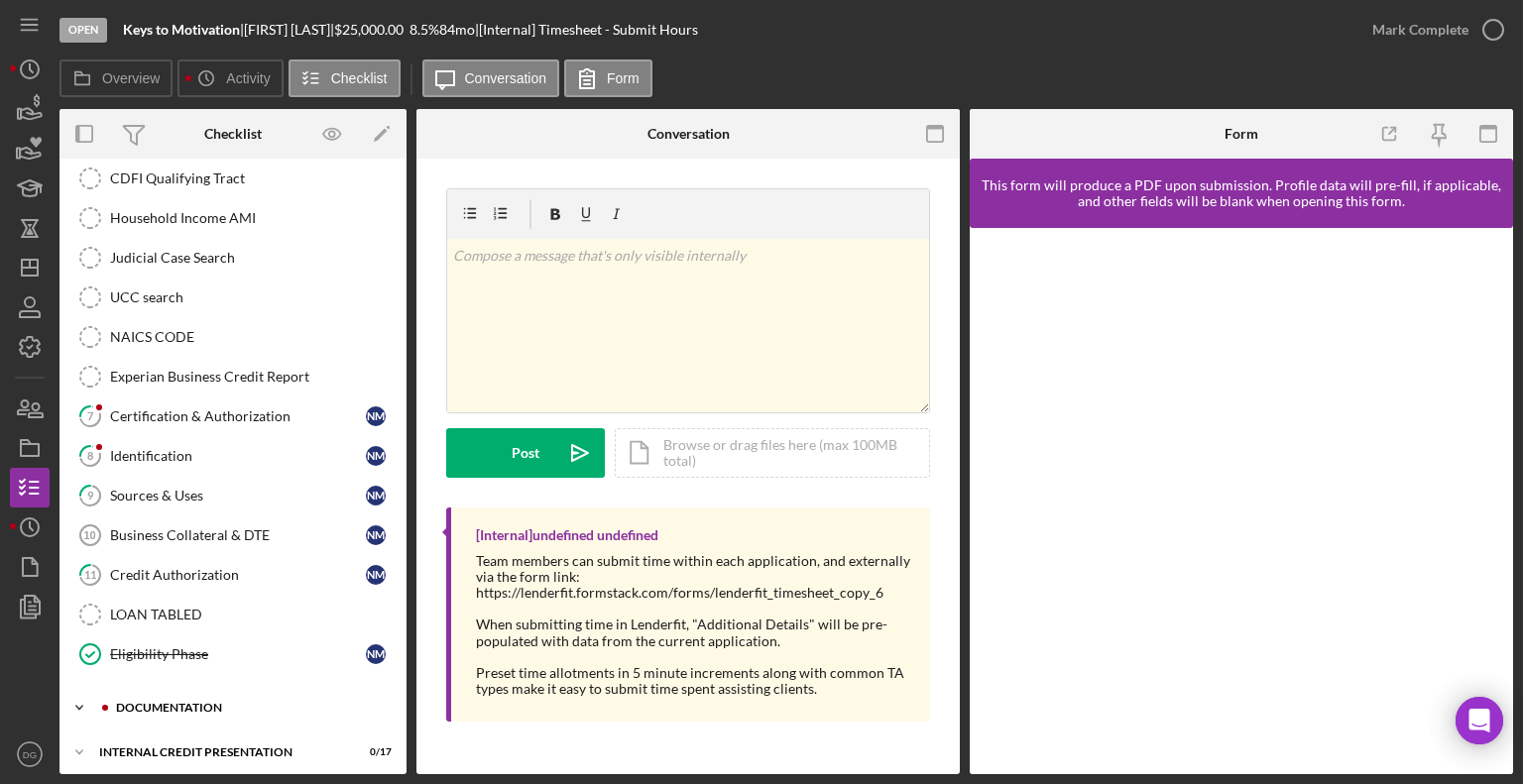 click on "documentation" at bounding box center (249, 708) 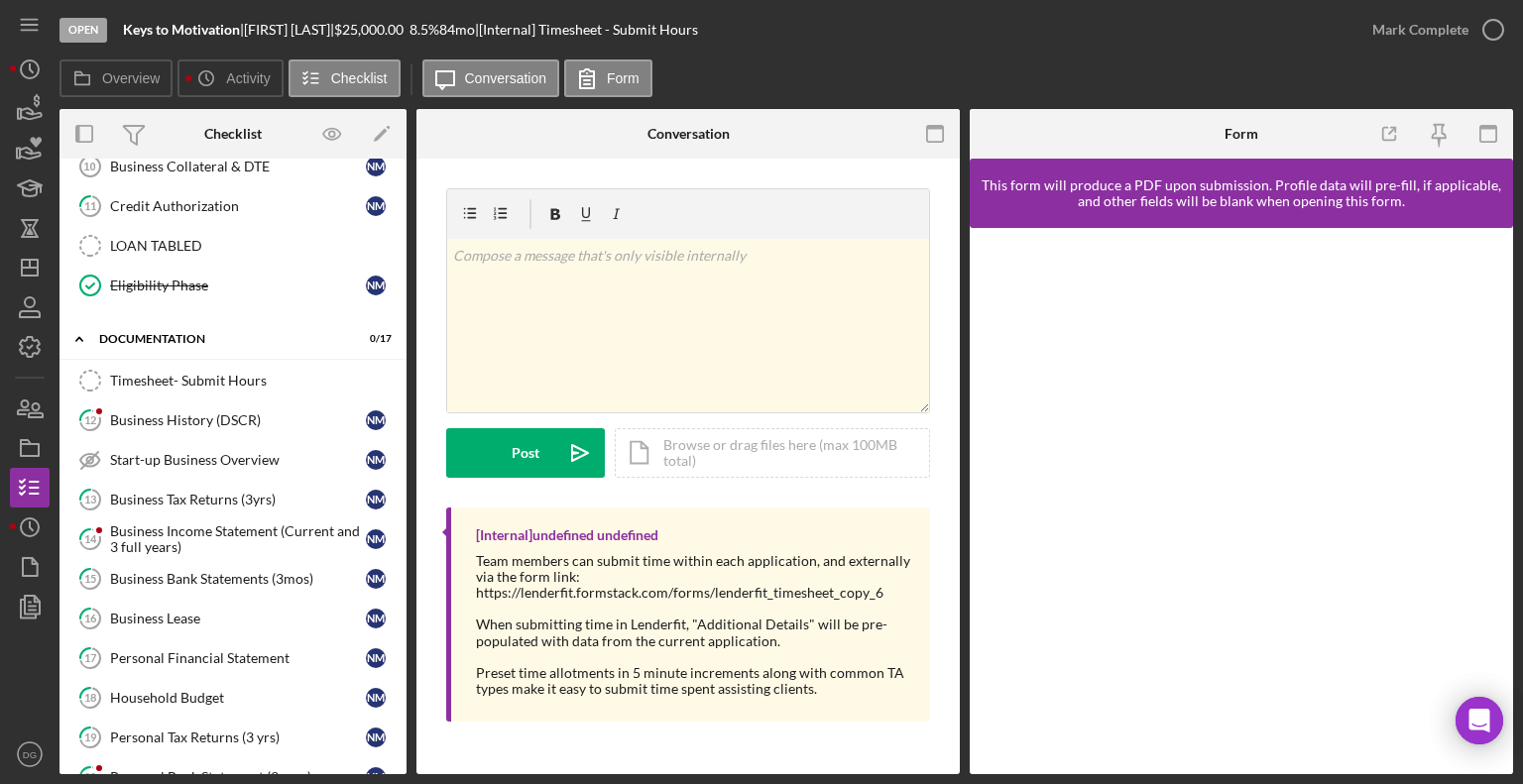 scroll, scrollTop: 728, scrollLeft: 0, axis: vertical 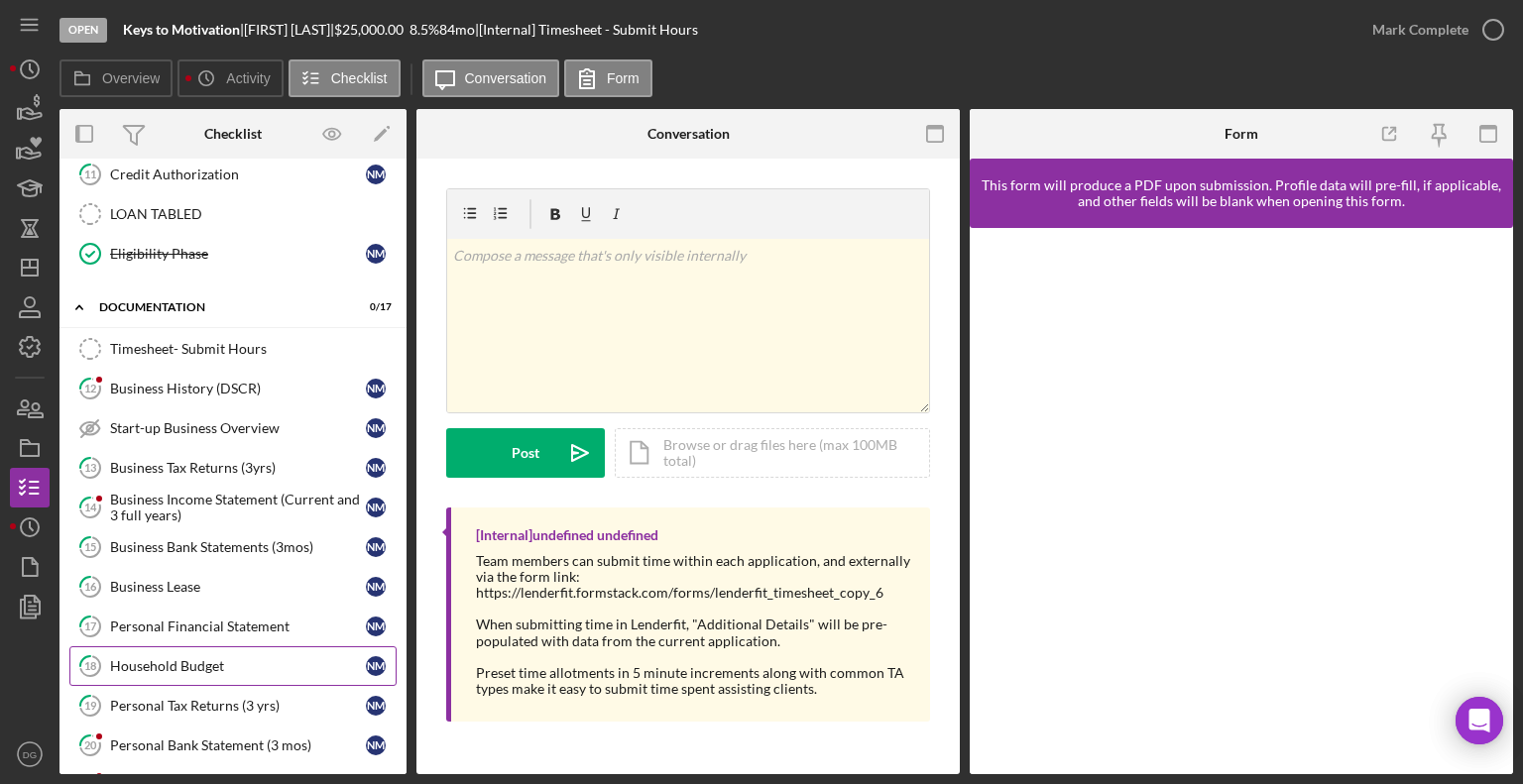 click on "Household Budget" at bounding box center (238, 666) 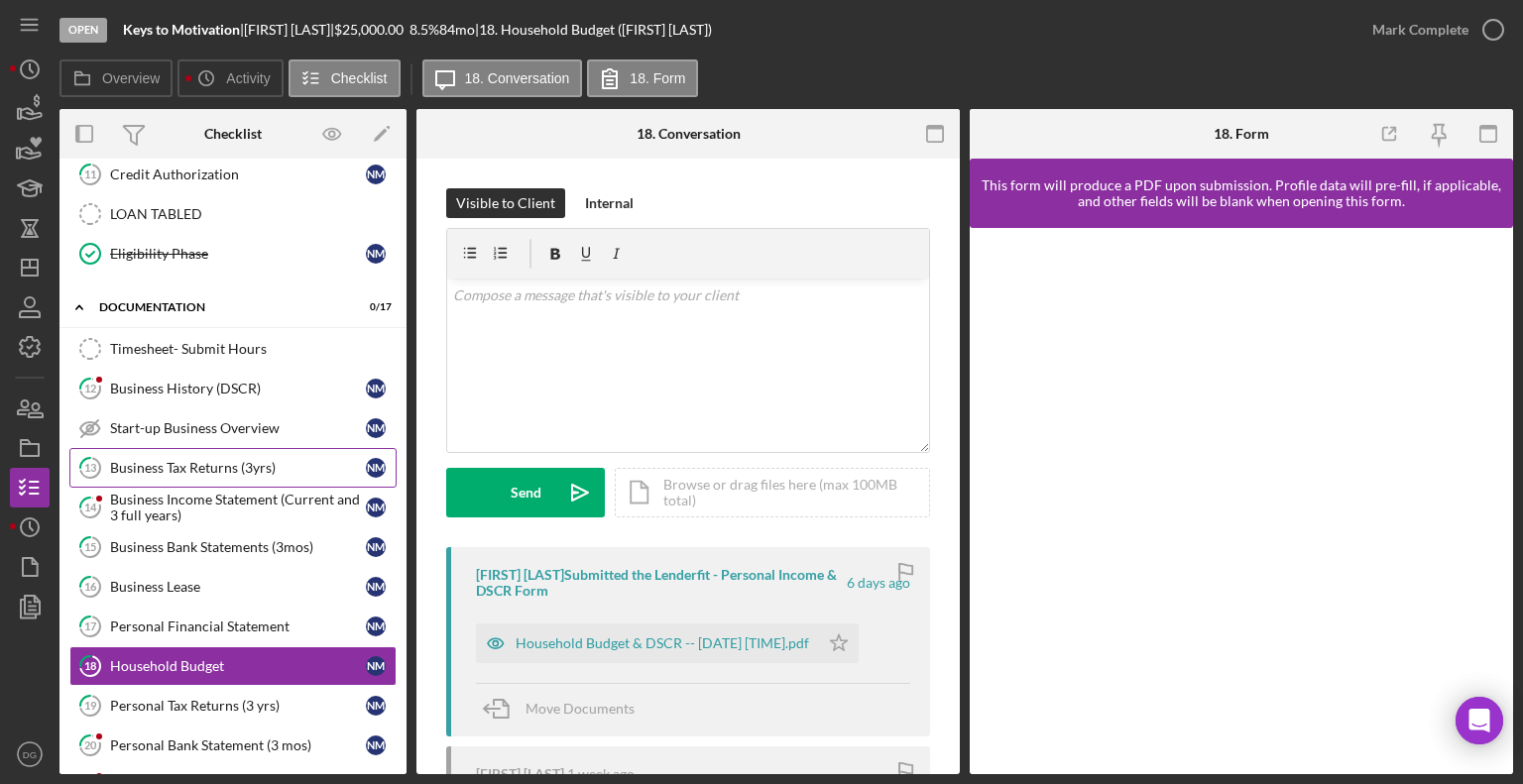 click on "Business Tax Returns (3yrs)" at bounding box center (238, 468) 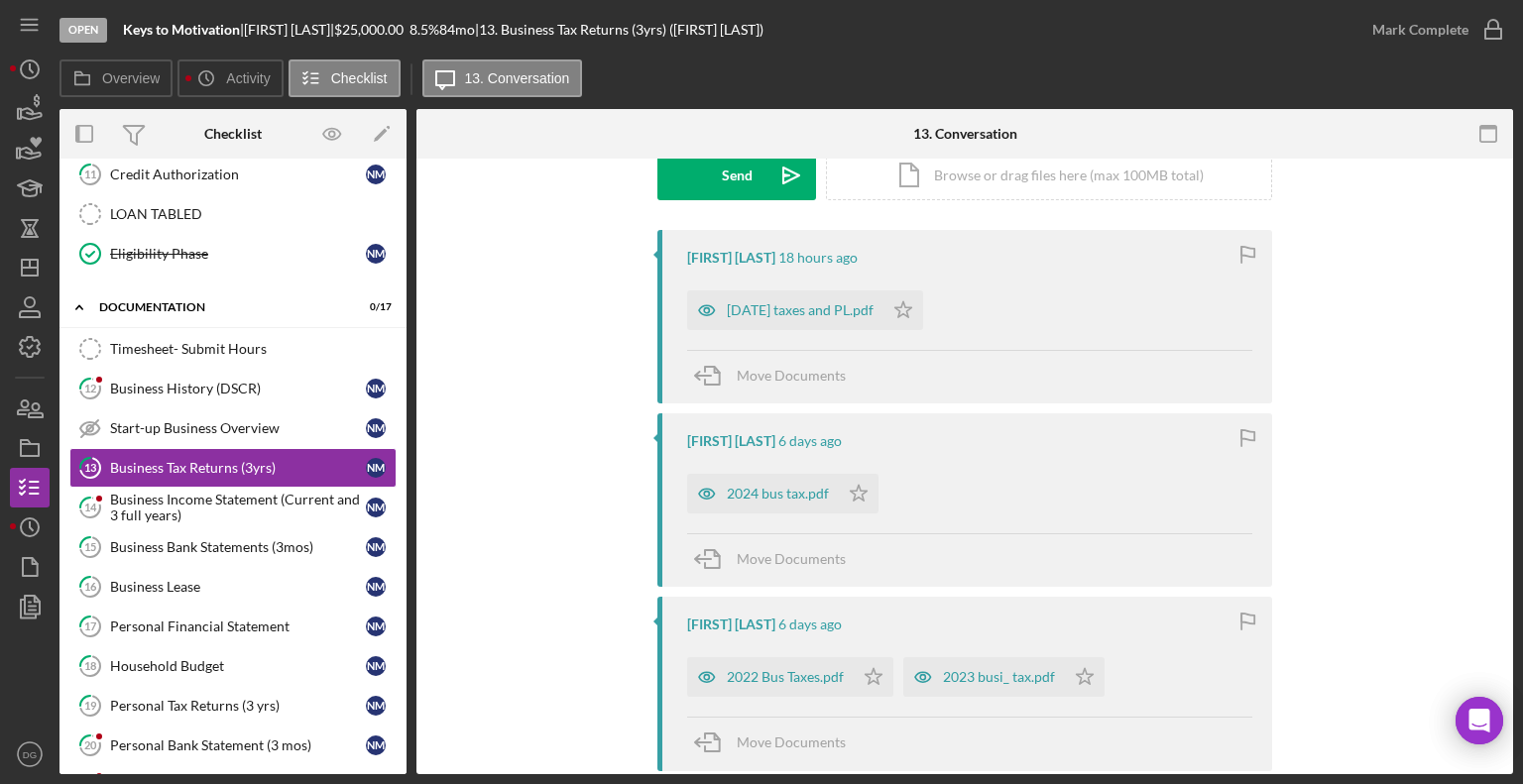 scroll, scrollTop: 320, scrollLeft: 0, axis: vertical 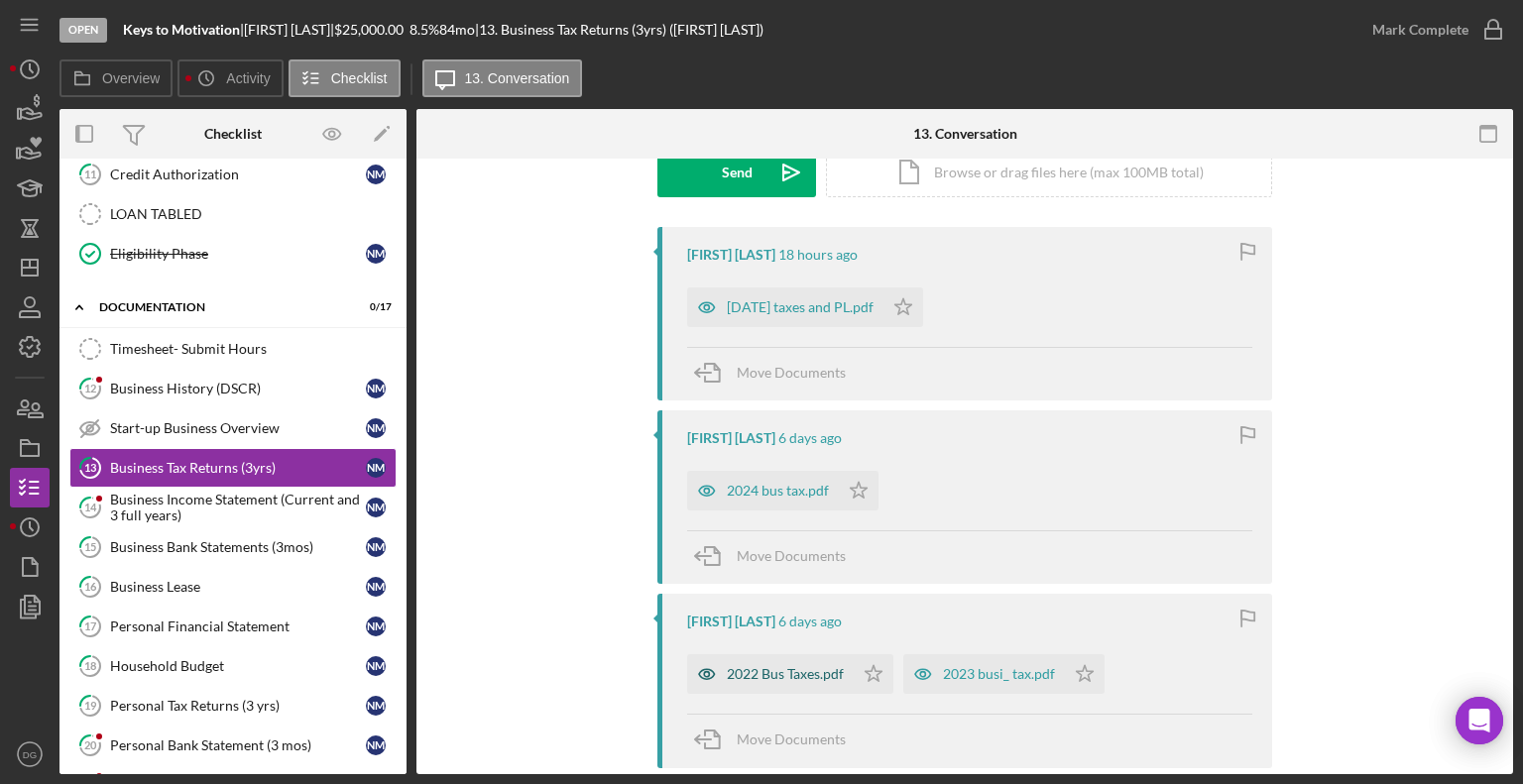 click on "2022 Bus Taxes.pdf" at bounding box center [785, 674] 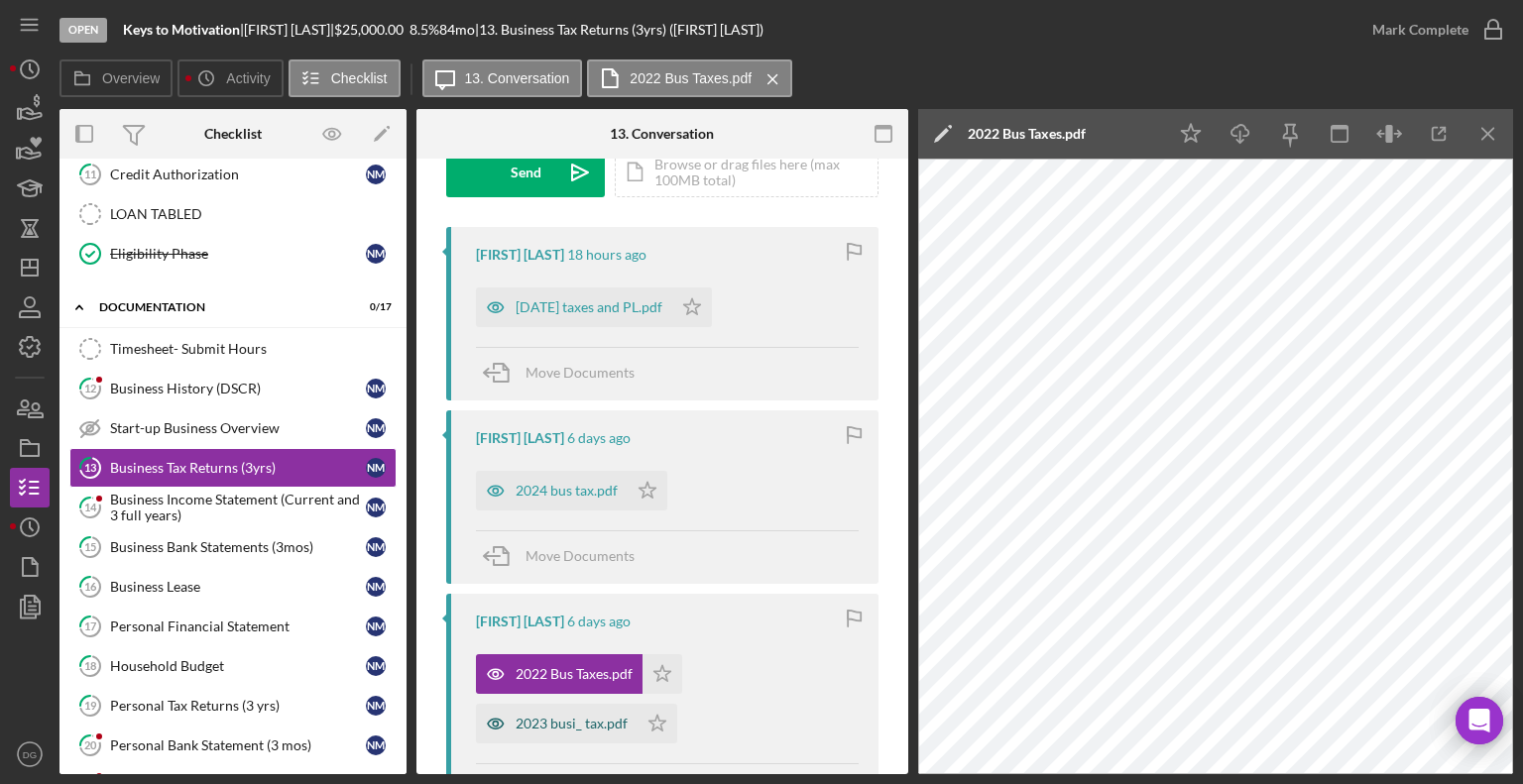 click on "2023 busi_ tax.pdf" at bounding box center (571, 724) 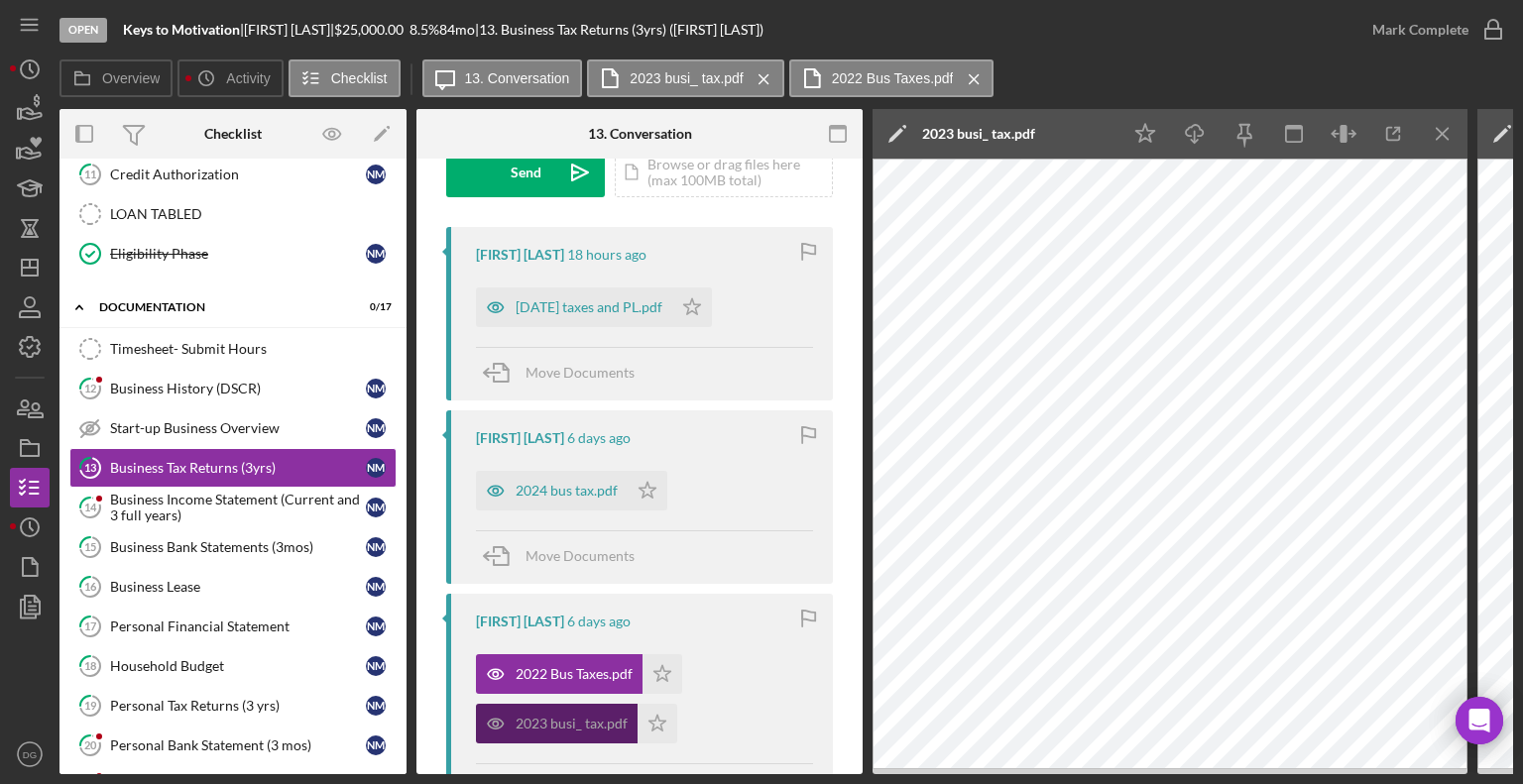 click on "2023 busi_ tax.pdf" at bounding box center (571, 724) 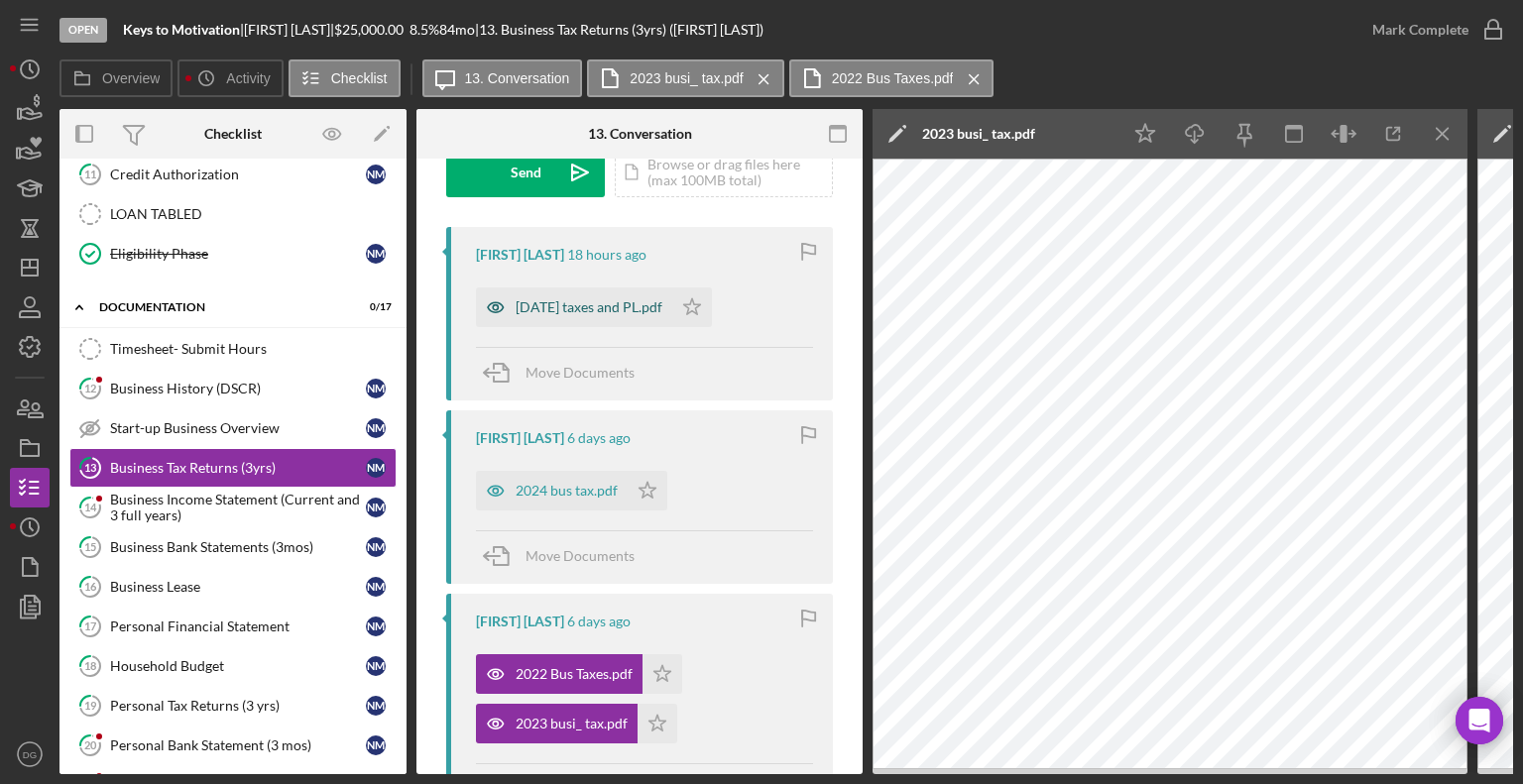 click on "[DATE] taxes and PL.pdf" at bounding box center [589, 307] 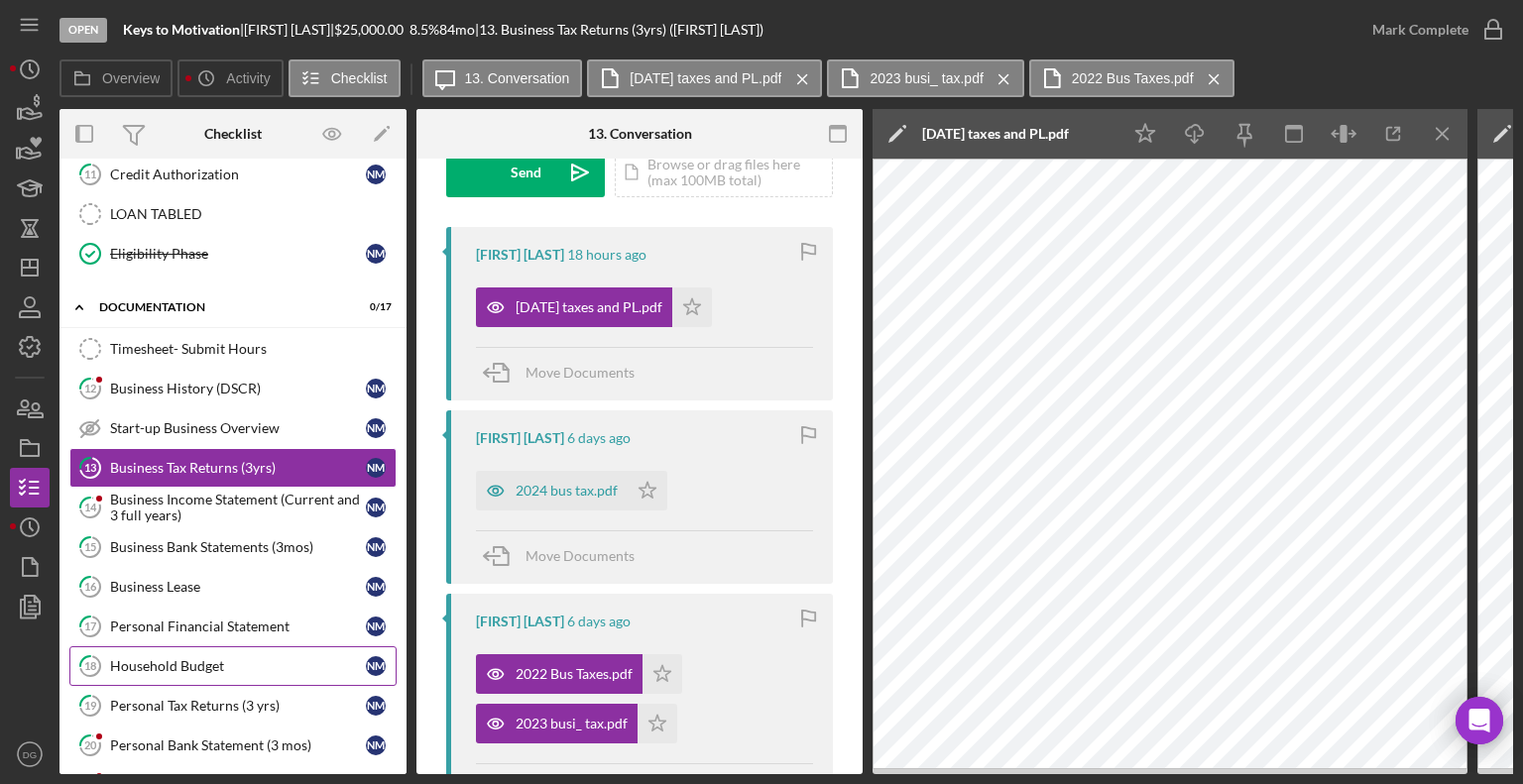 click on "Household Budget" at bounding box center [238, 666] 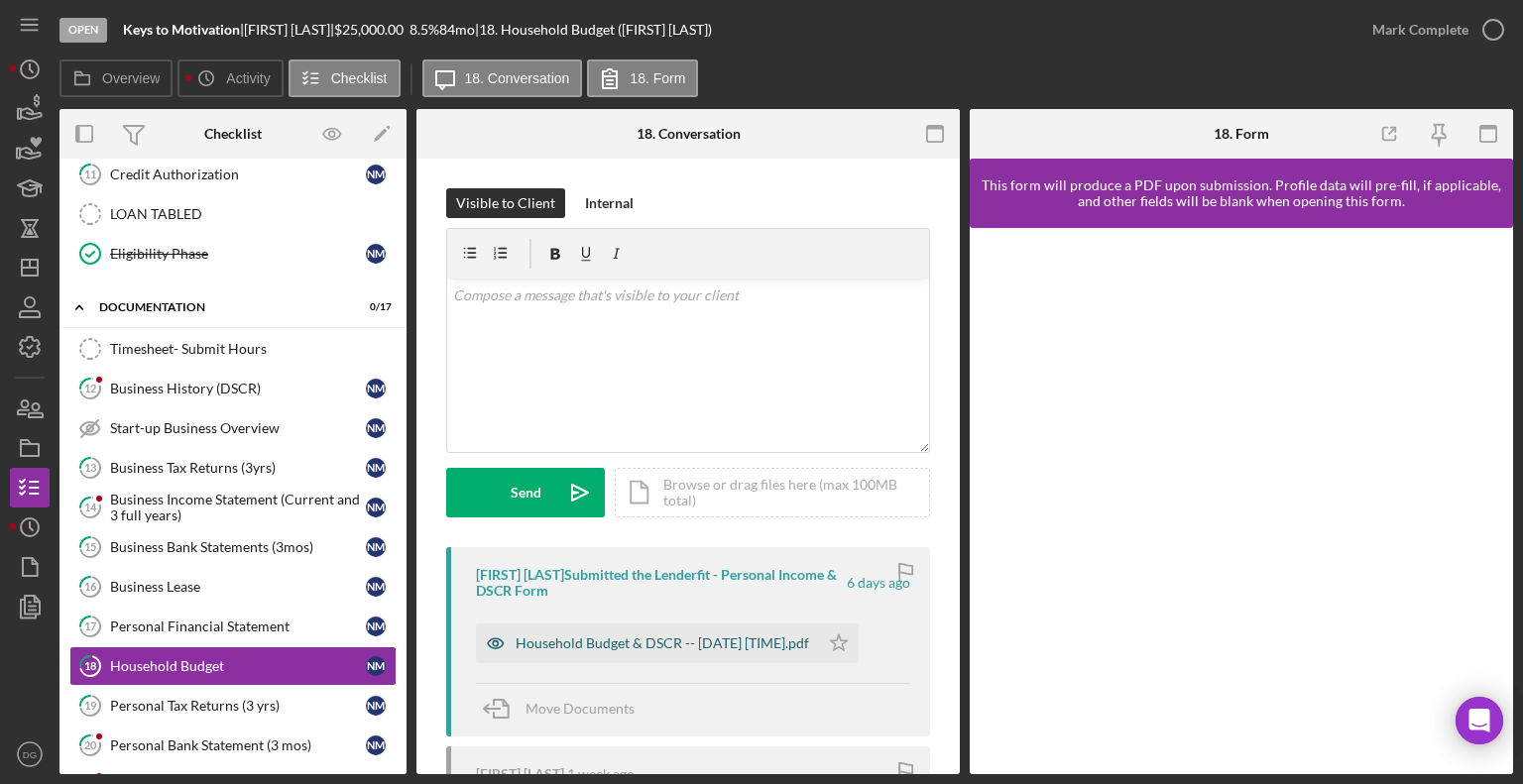 click on "Household Budget & DSCR -- [DATE] [TIME].pdf" at bounding box center (662, 643) 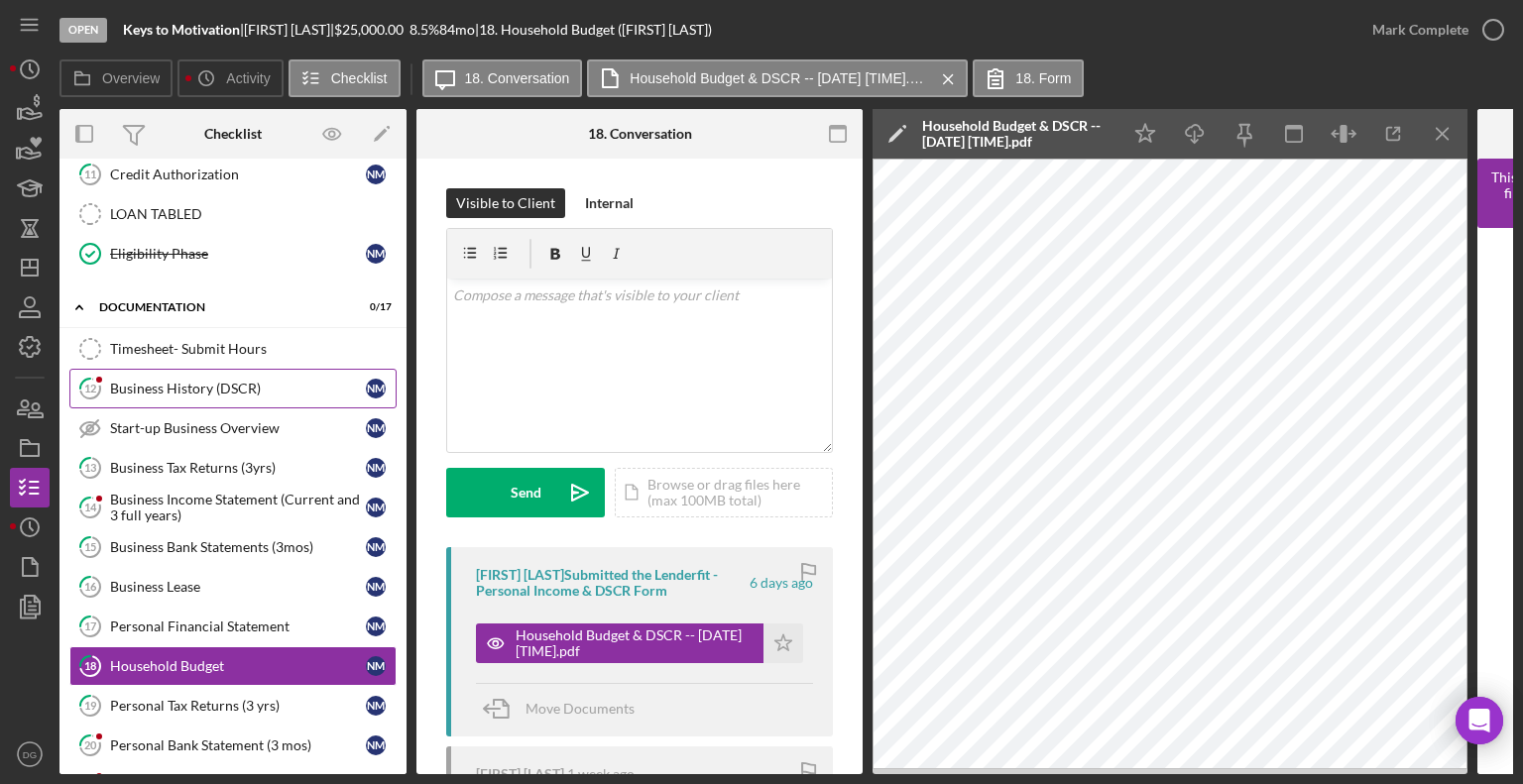 click on "Business History (DSCR)" at bounding box center (238, 389) 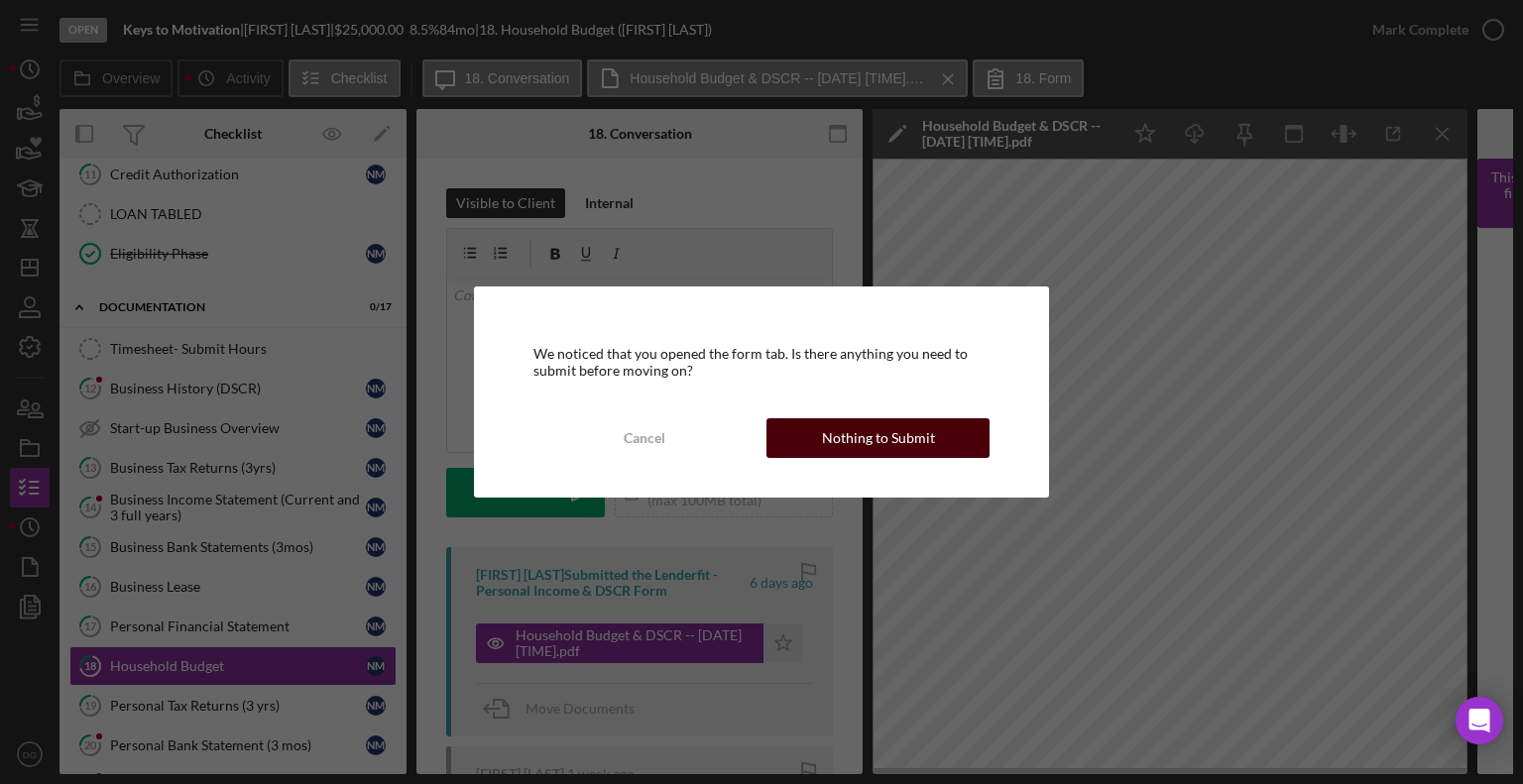 click on "Nothing to Submit" at bounding box center (879, 438) 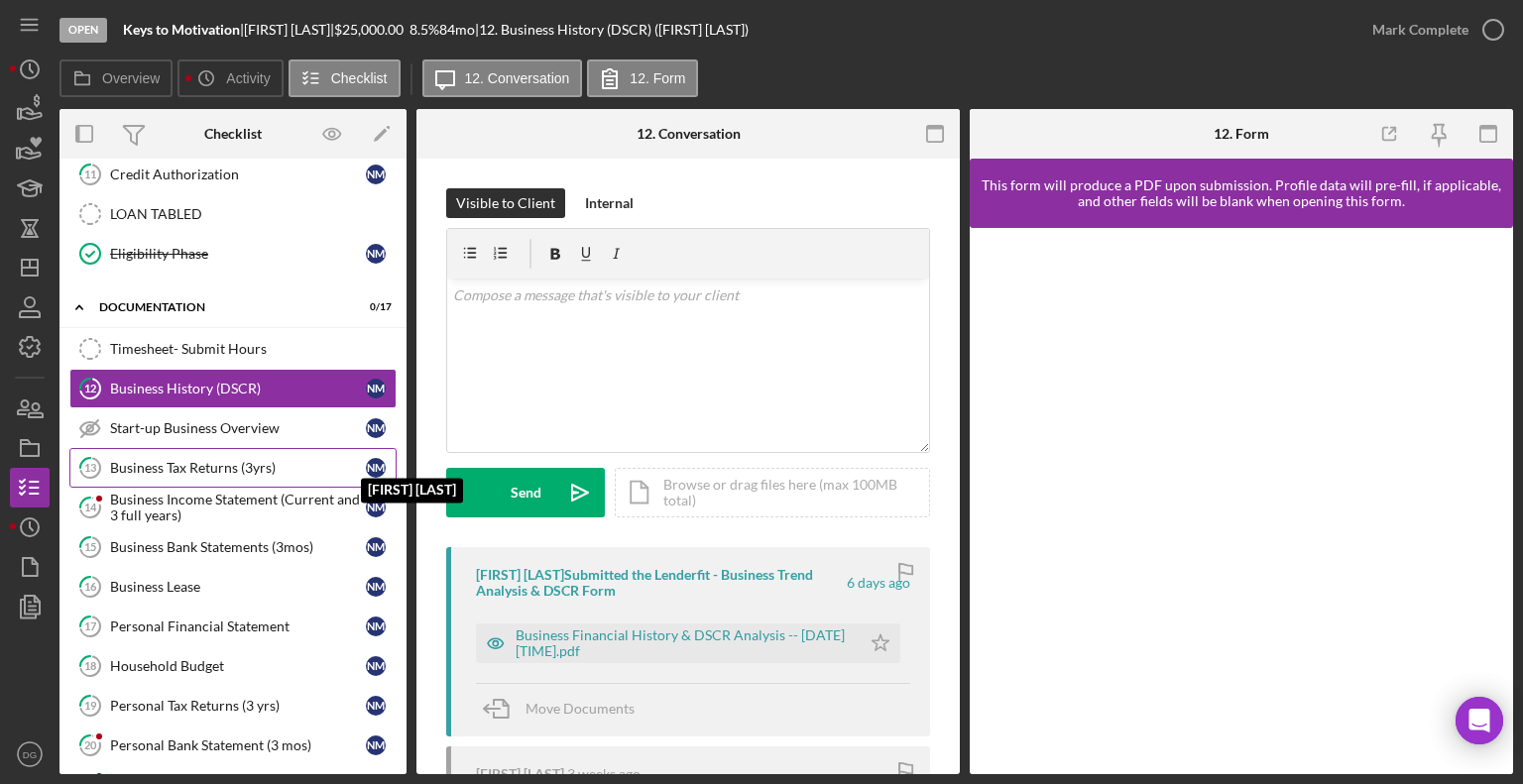 drag, startPoint x: 398, startPoint y: 542, endPoint x: 388, endPoint y: 445, distance: 97.5141 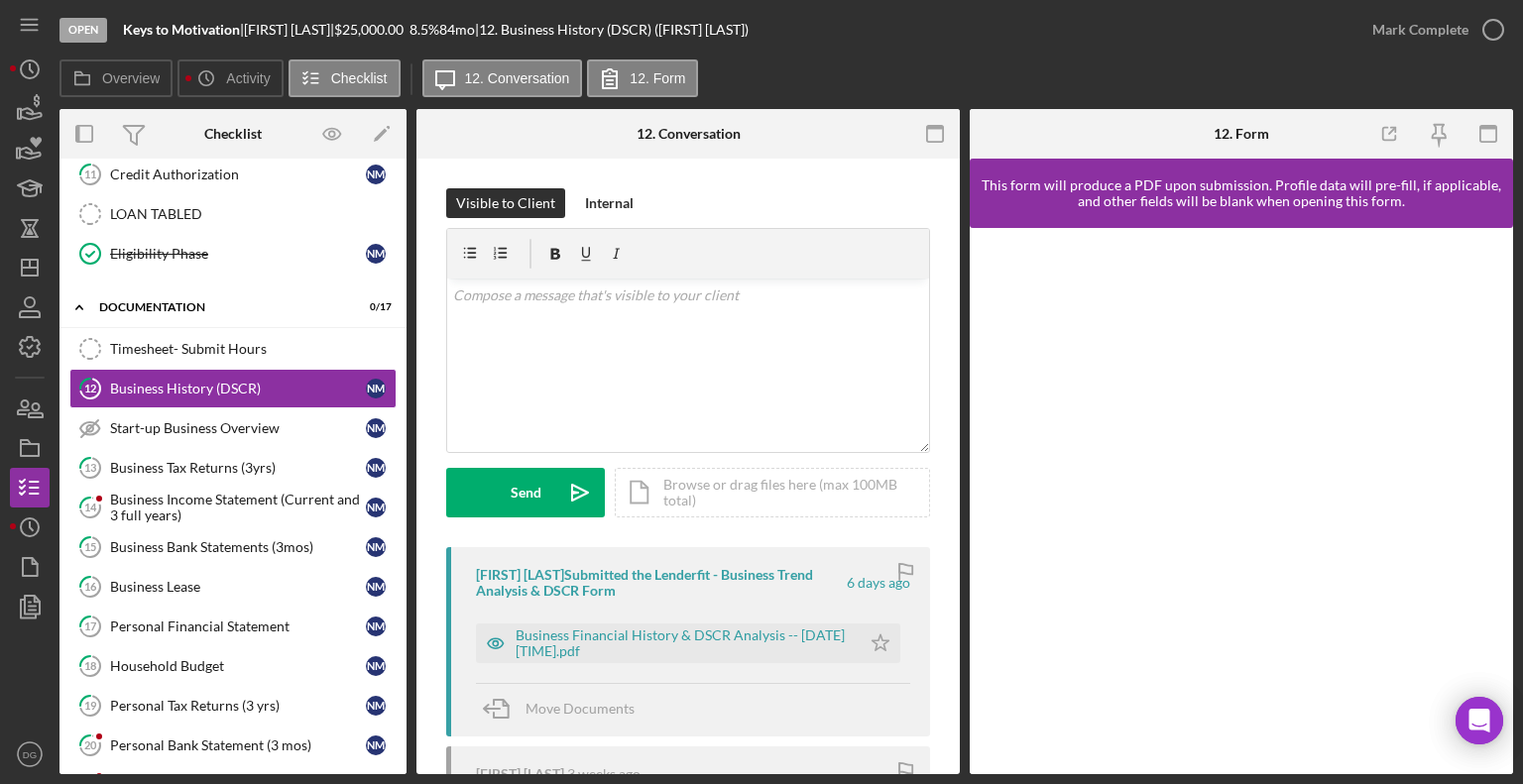 drag, startPoint x: 407, startPoint y: 484, endPoint x: 400, endPoint y: 454, distance: 30.805844 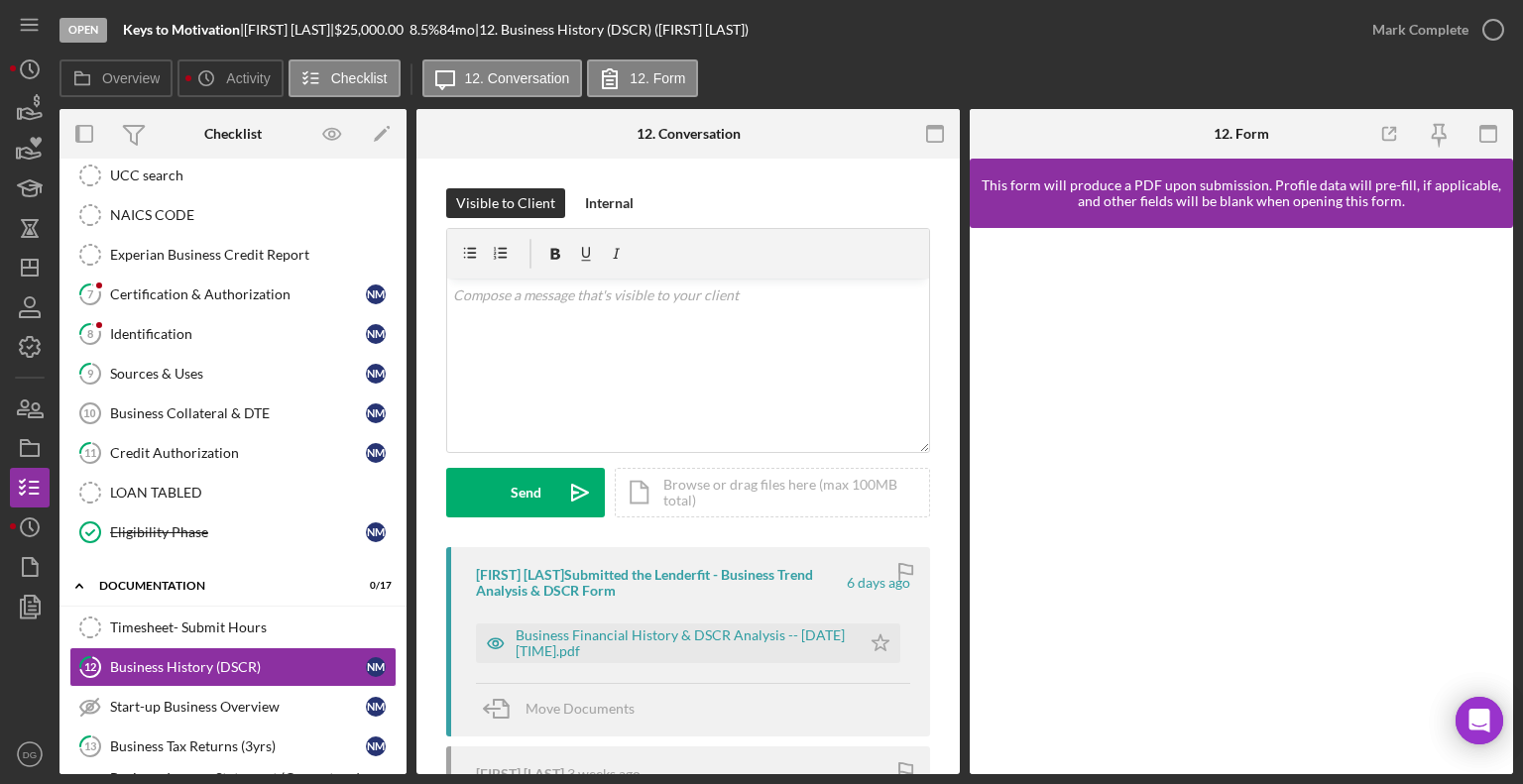 scroll, scrollTop: 442, scrollLeft: 0, axis: vertical 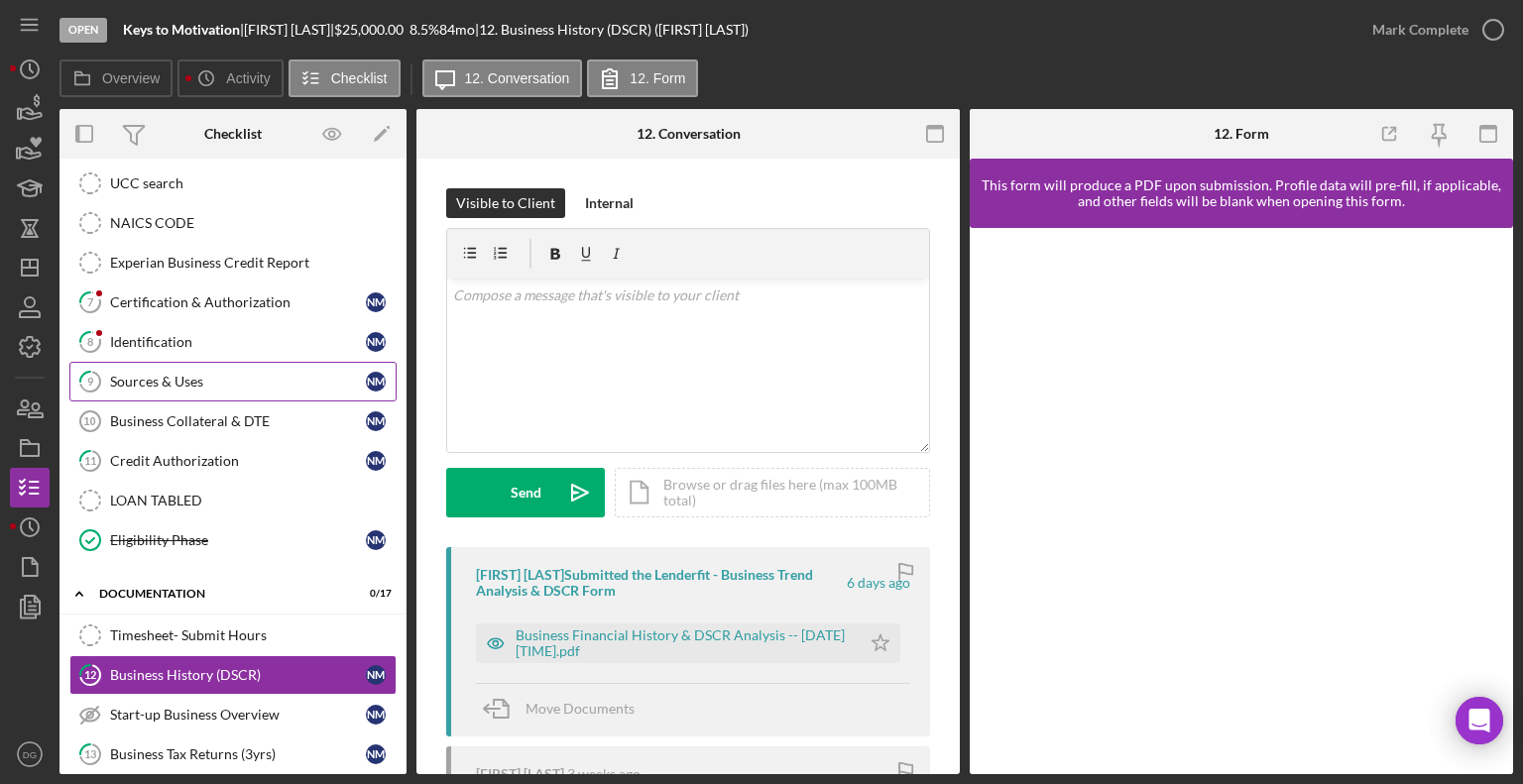 click on "Sources & Uses" at bounding box center [238, 382] 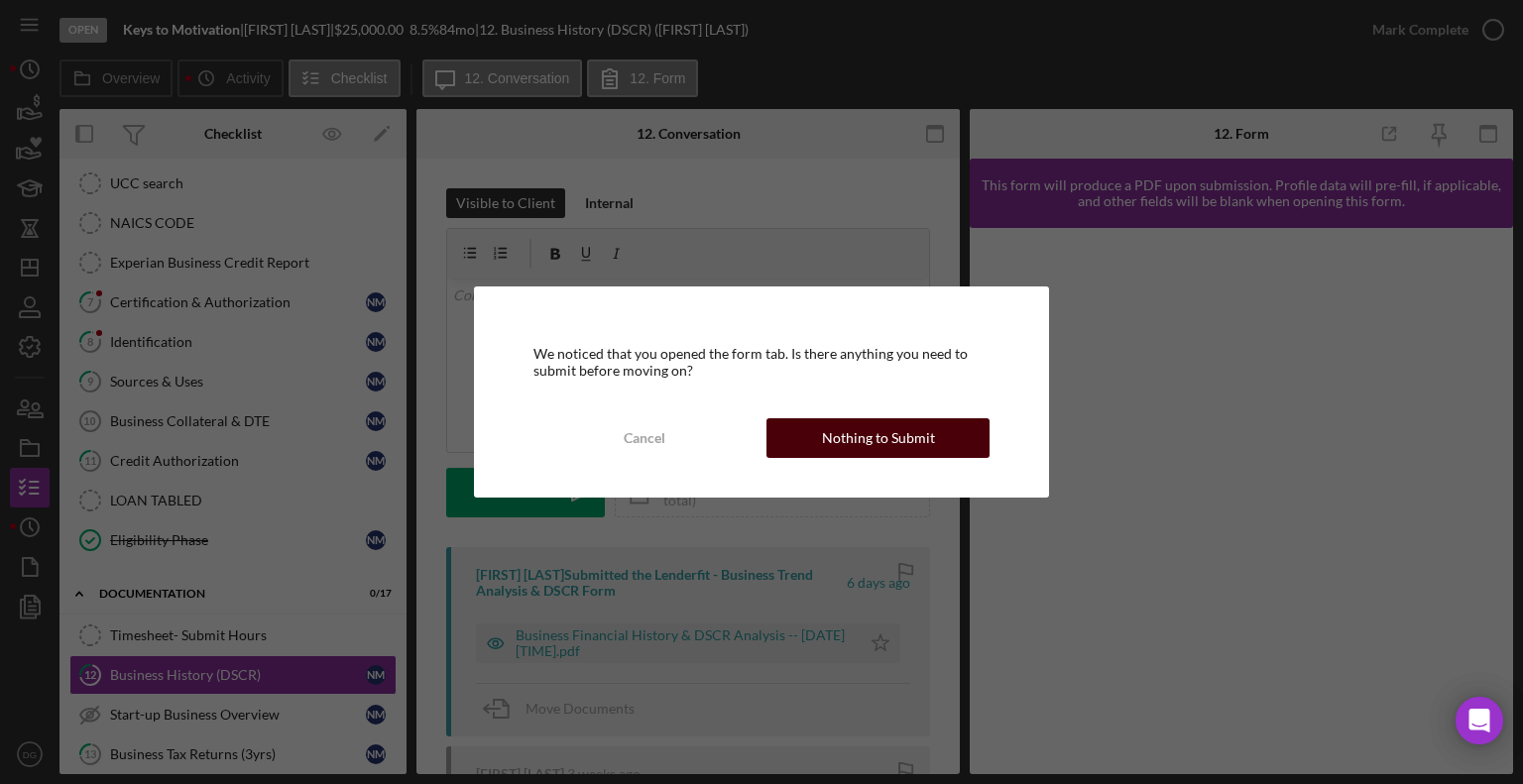 click on "Nothing to Submit" at bounding box center (879, 438) 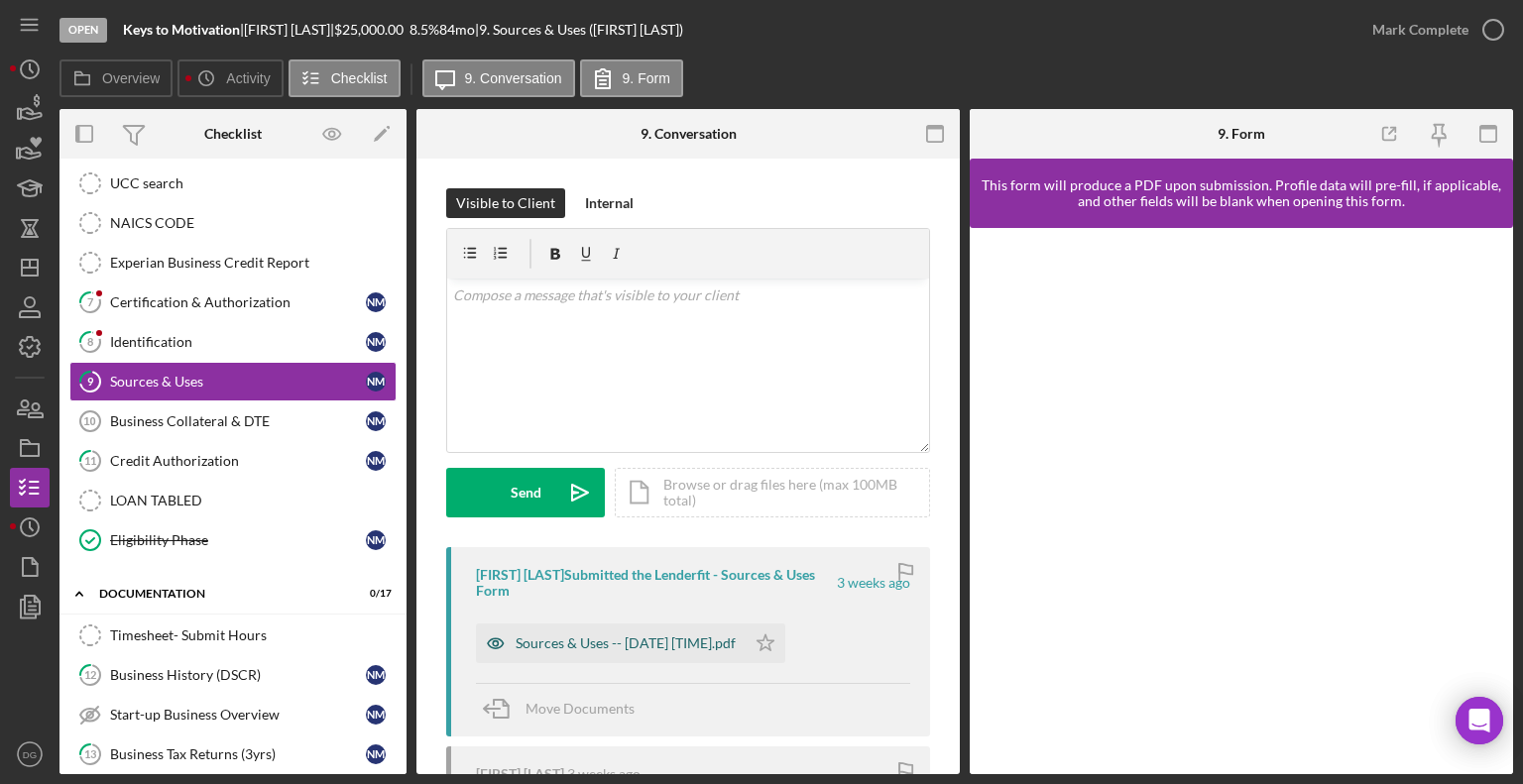 click on "Sources & Uses -- [DATE] [TIME].pdf" at bounding box center (626, 643) 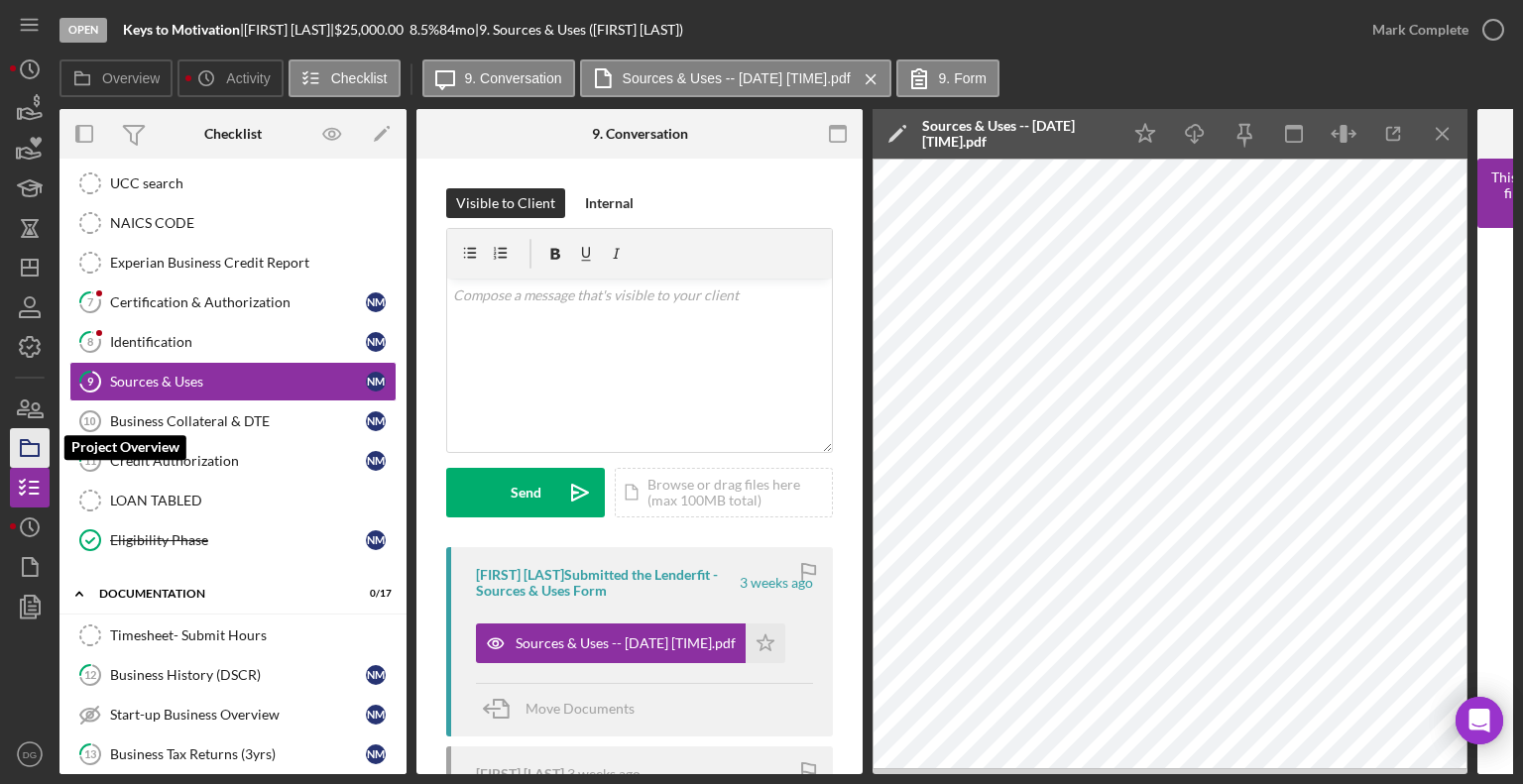 click 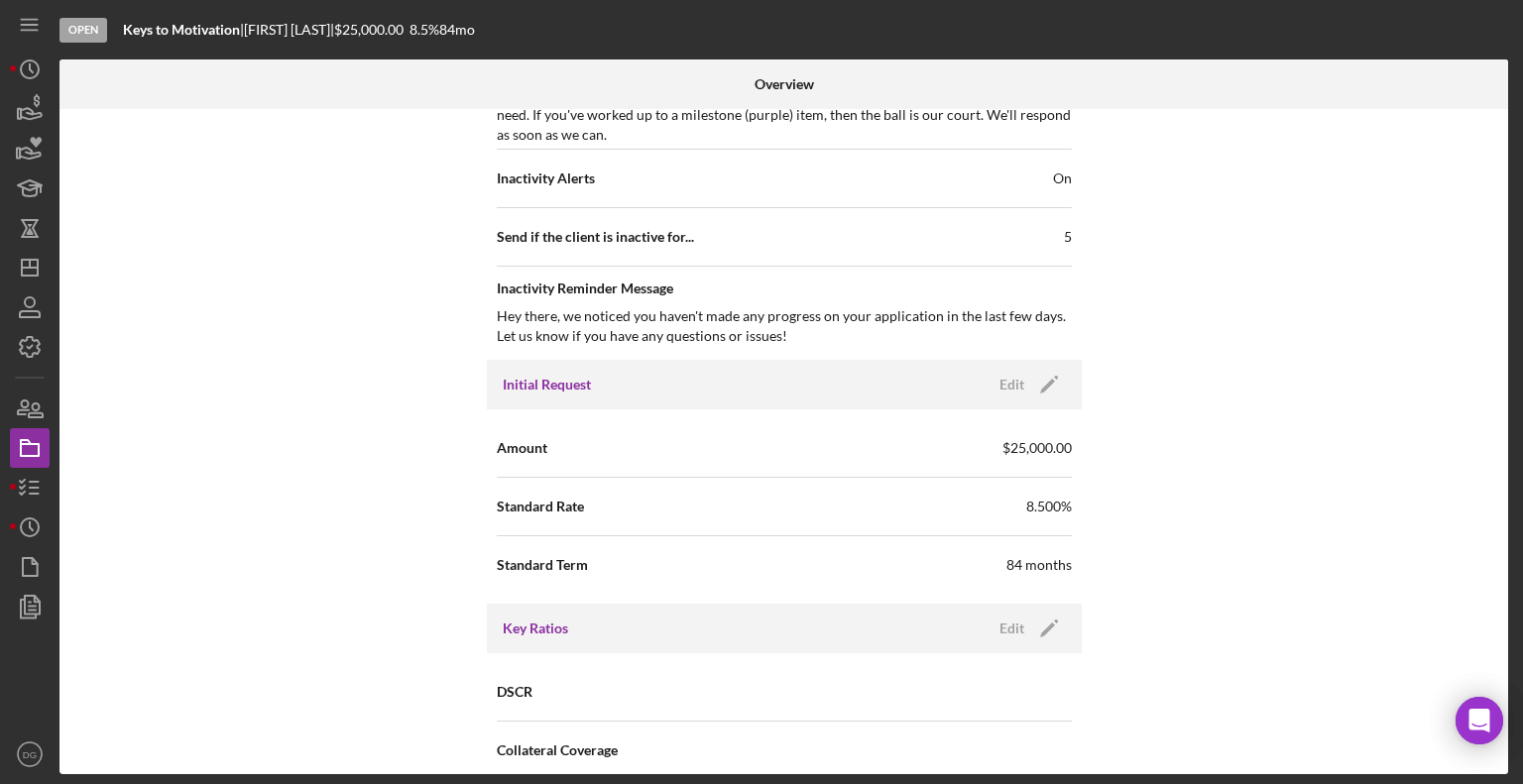 scroll, scrollTop: 952, scrollLeft: 0, axis: vertical 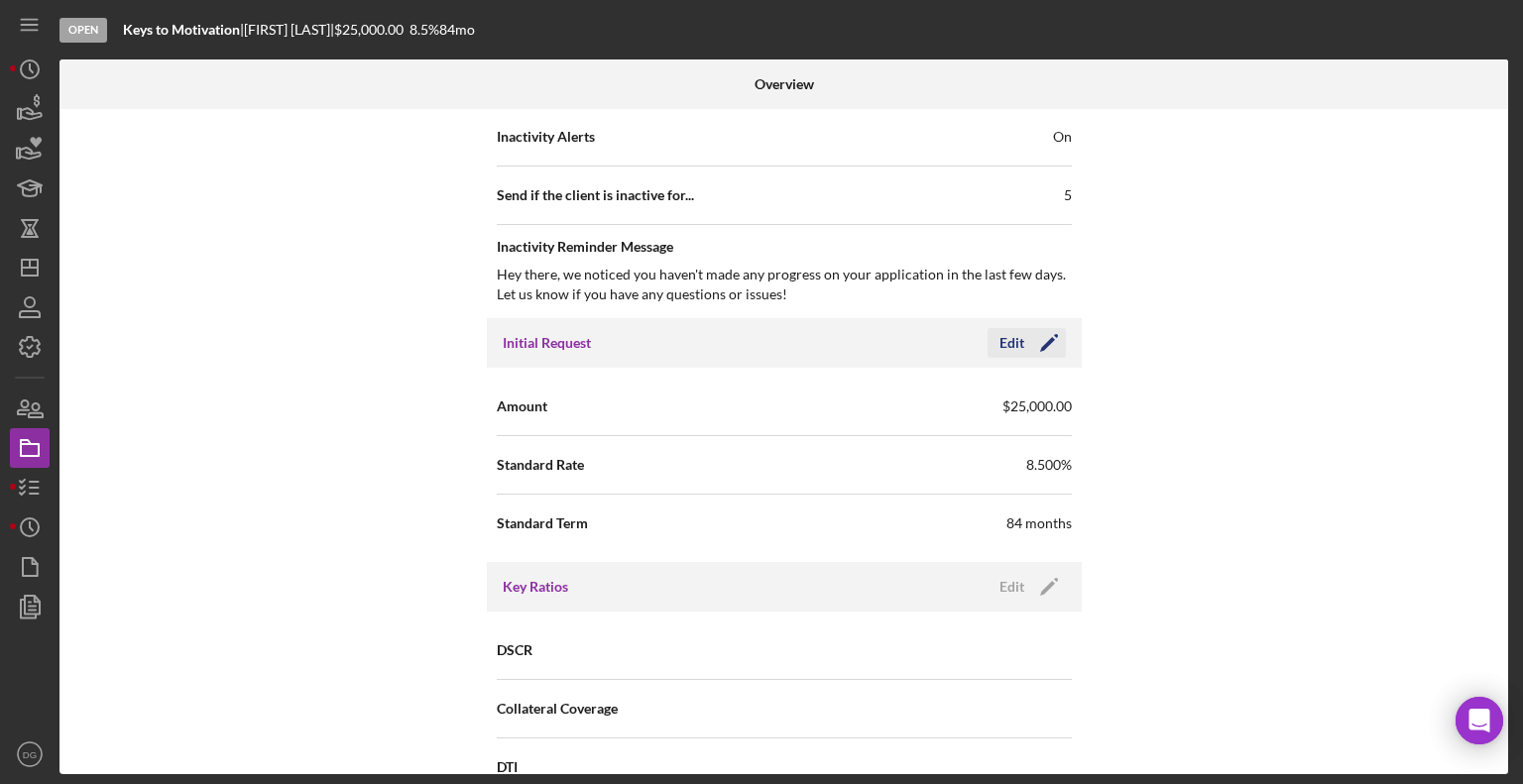 click on "Icon/Edit" 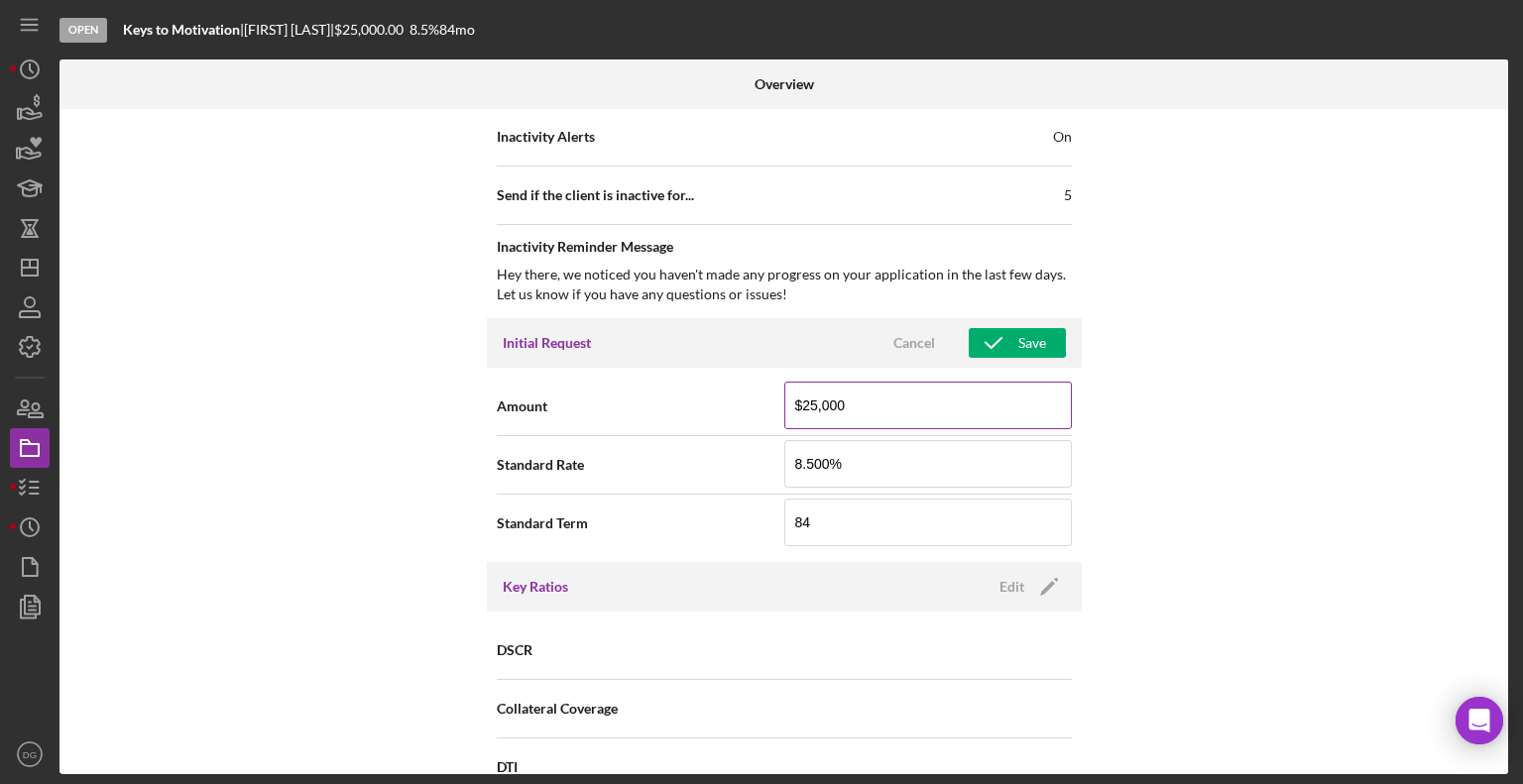 click on "$25,000" at bounding box center [928, 405] 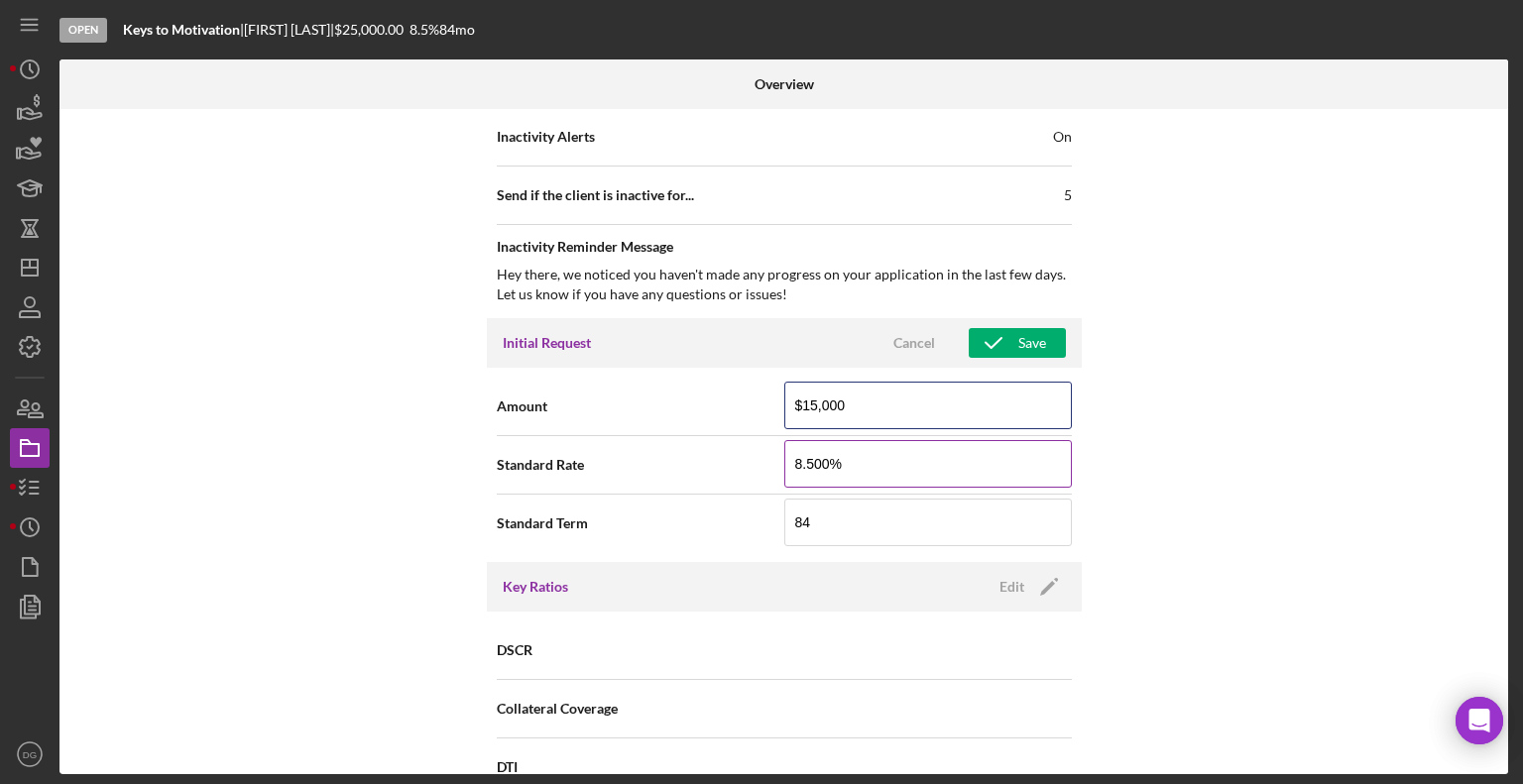type on "$15,000" 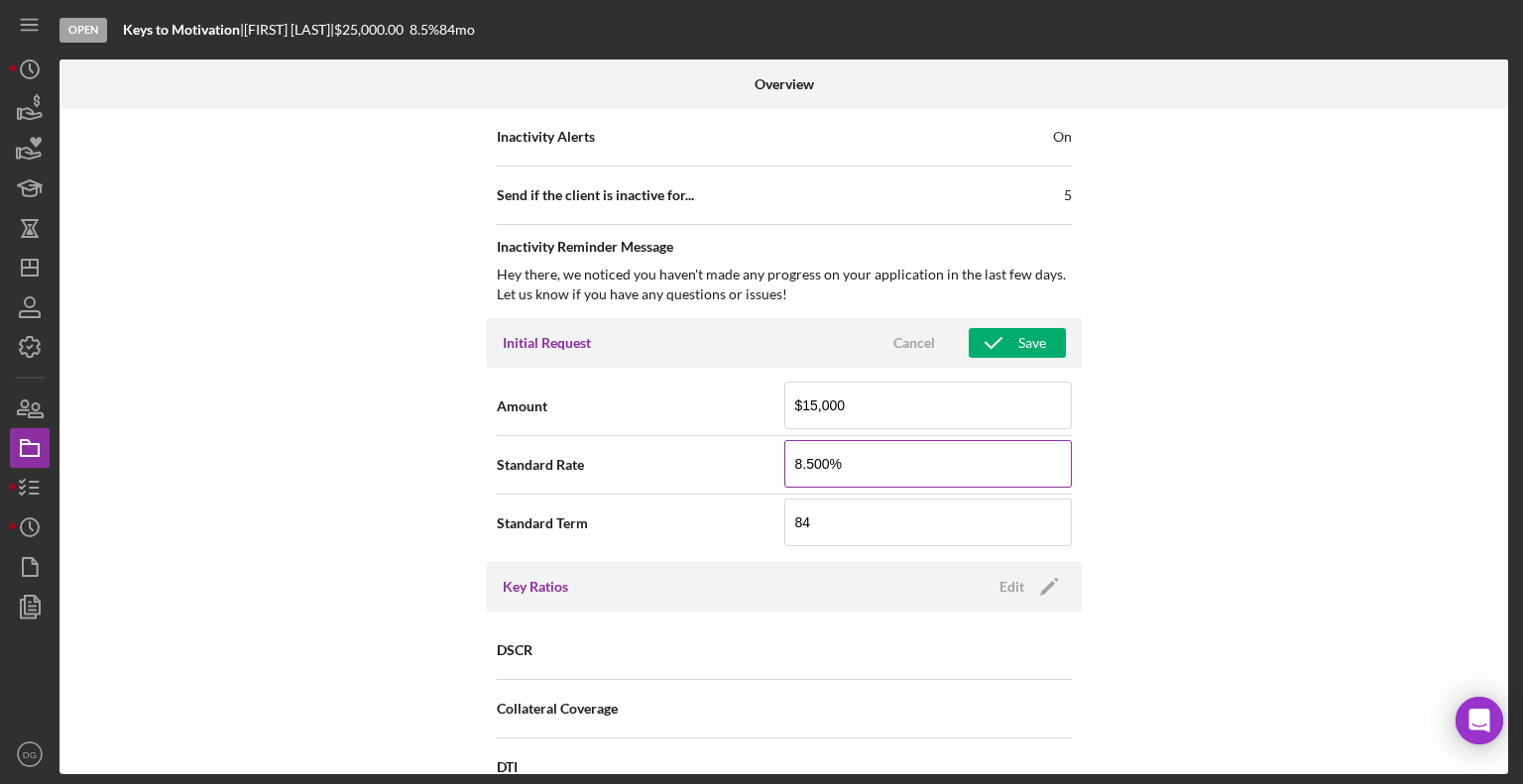 click on "8.500%" at bounding box center (928, 464) 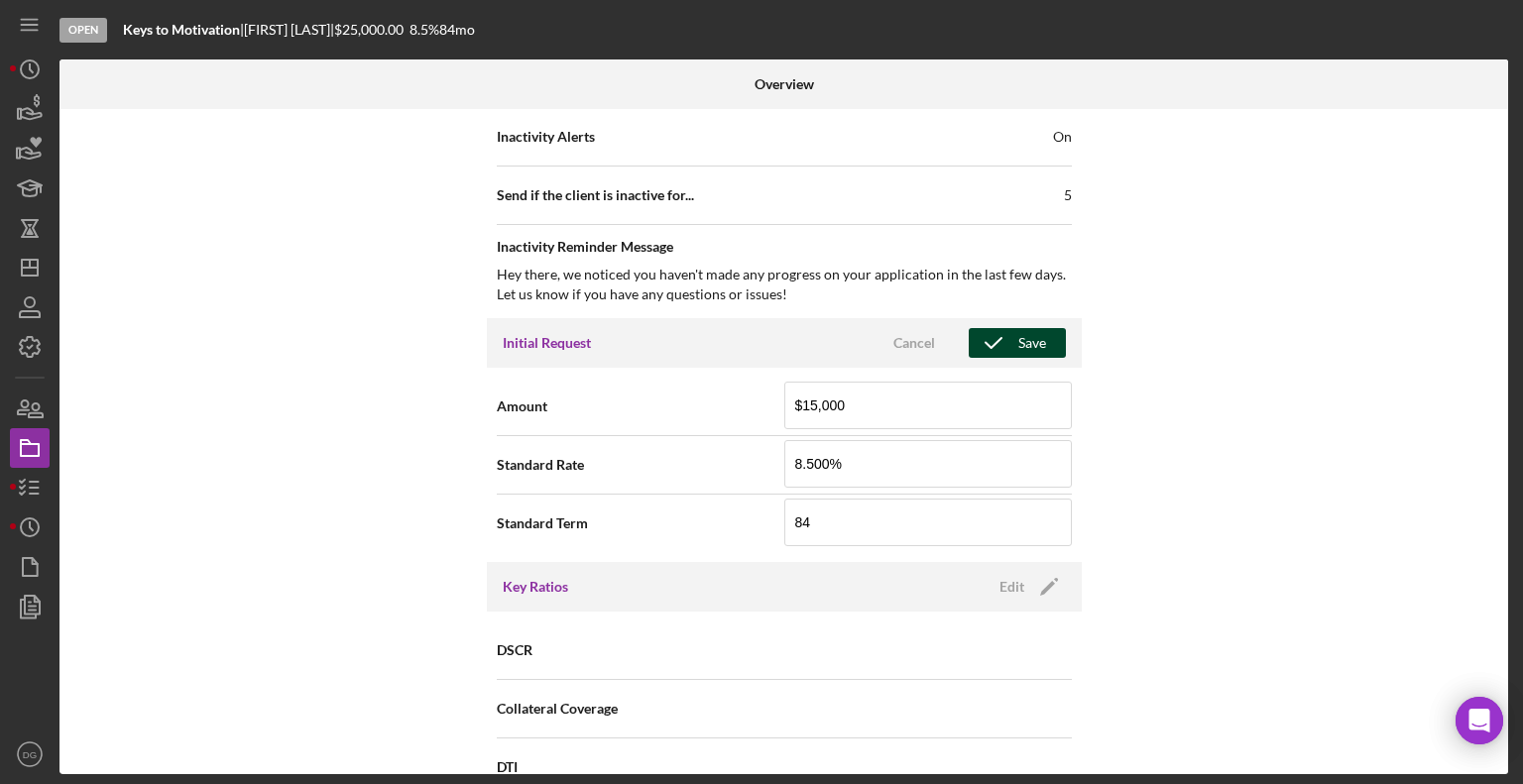 click 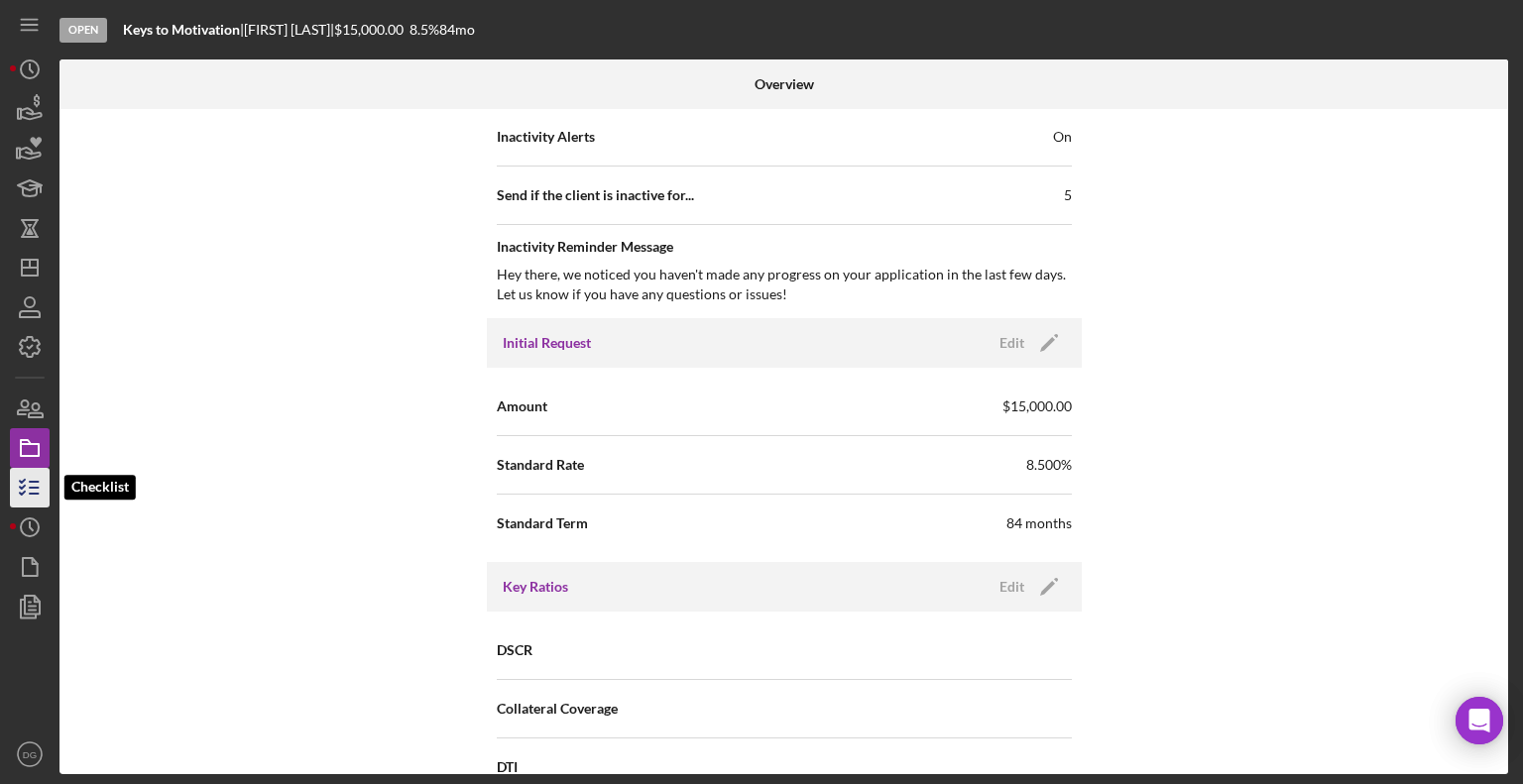 click 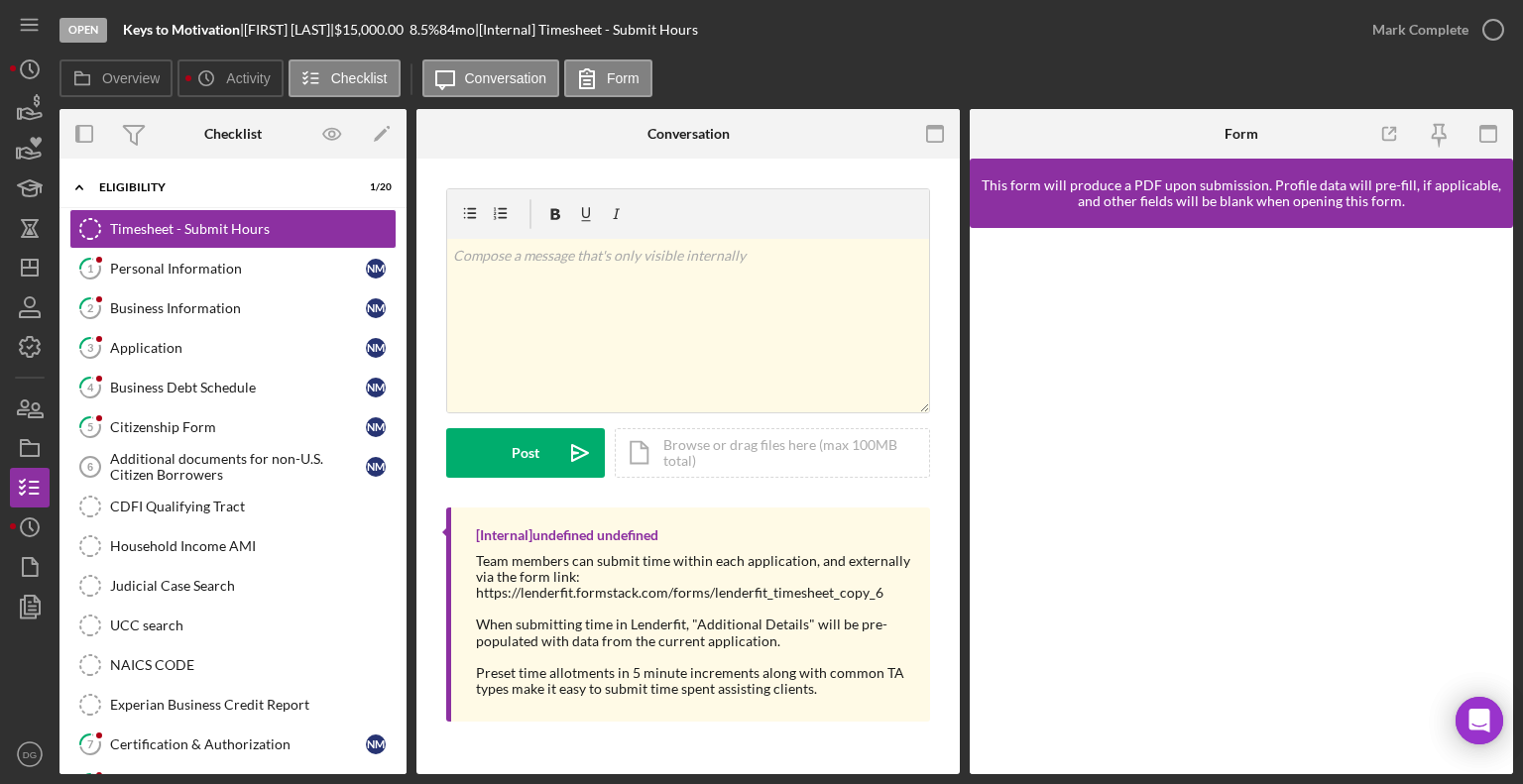 drag, startPoint x: 407, startPoint y: 541, endPoint x: 404, endPoint y: 578, distance: 37.12142 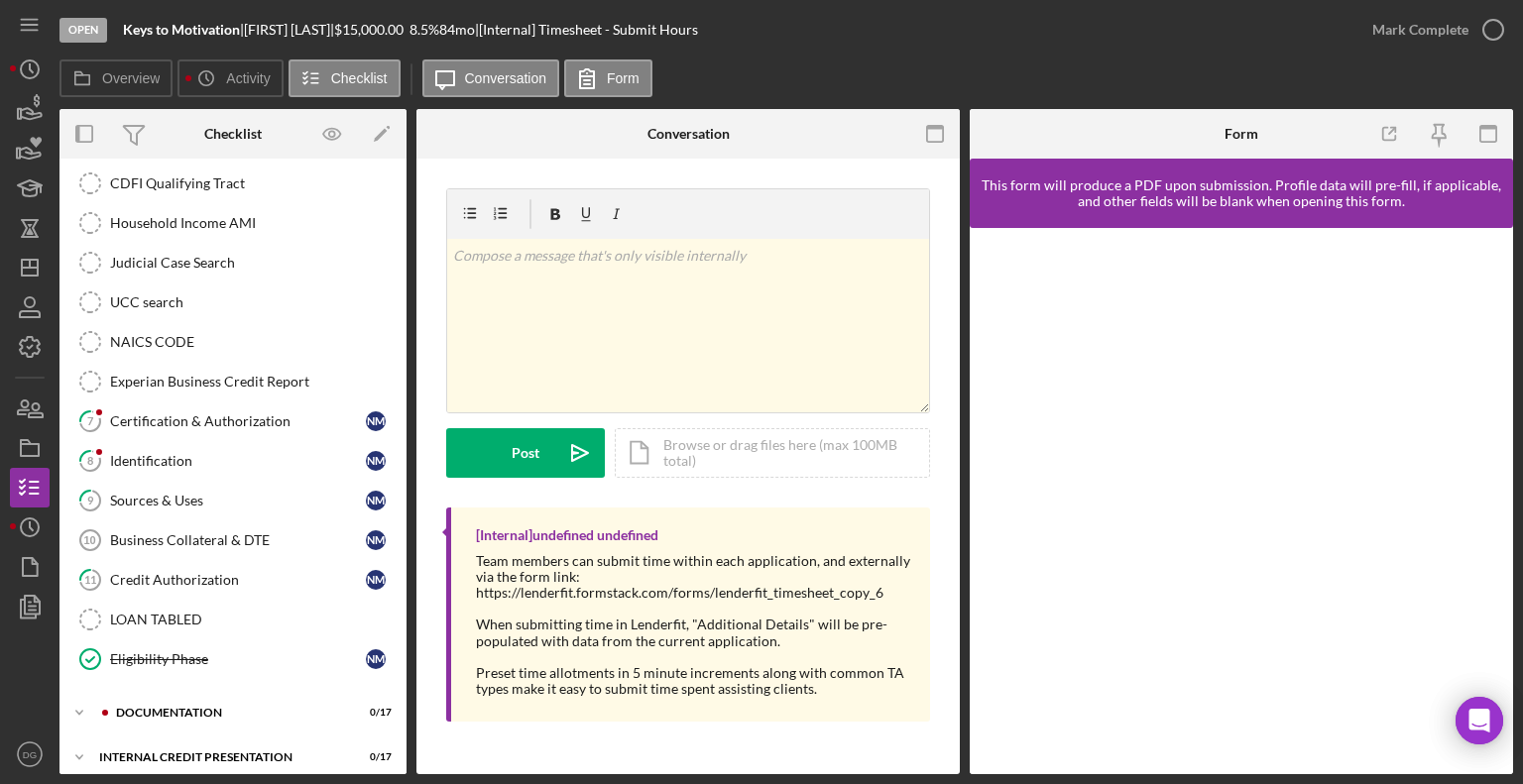 scroll, scrollTop: 328, scrollLeft: 0, axis: vertical 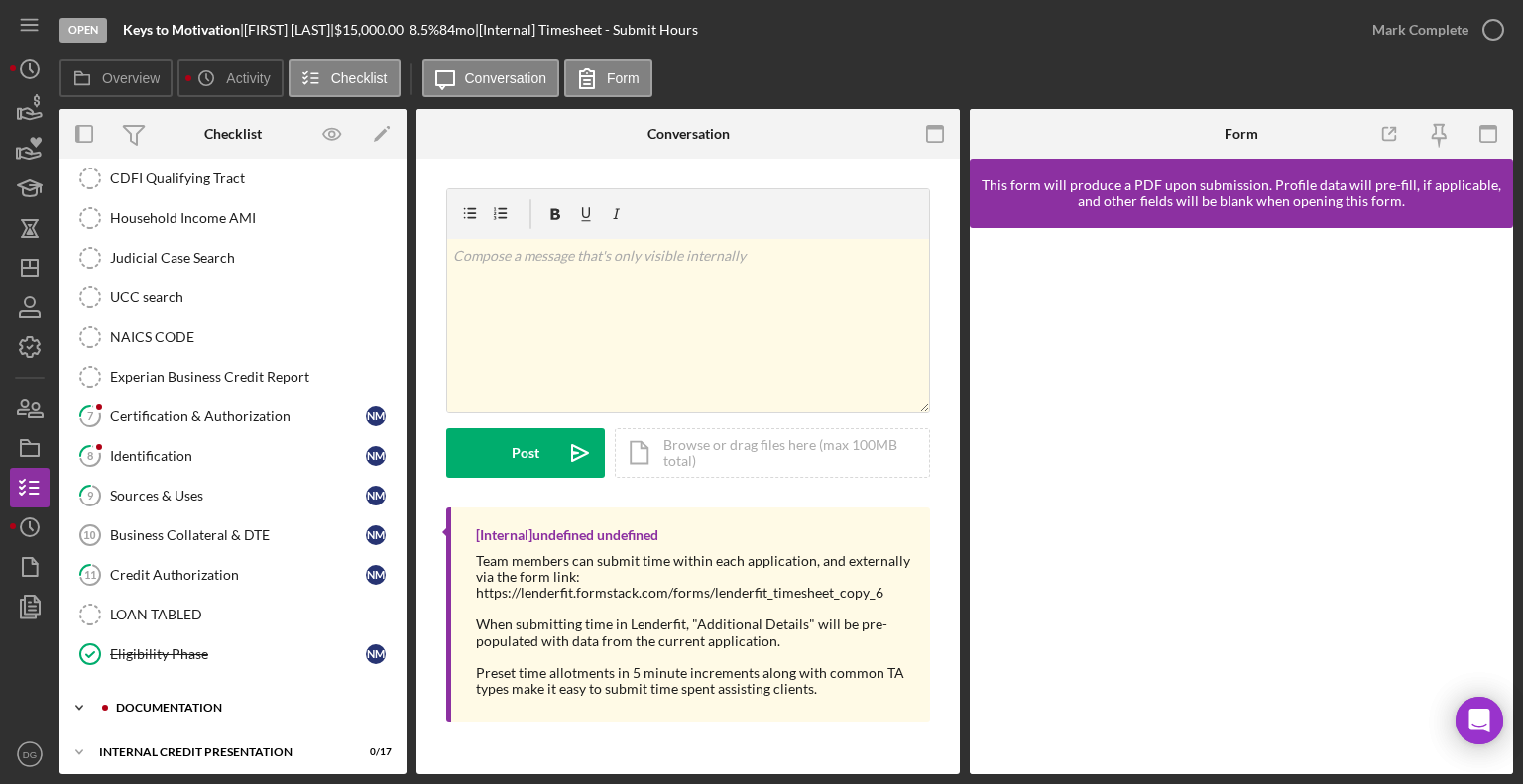 click on "documentation" at bounding box center [249, 708] 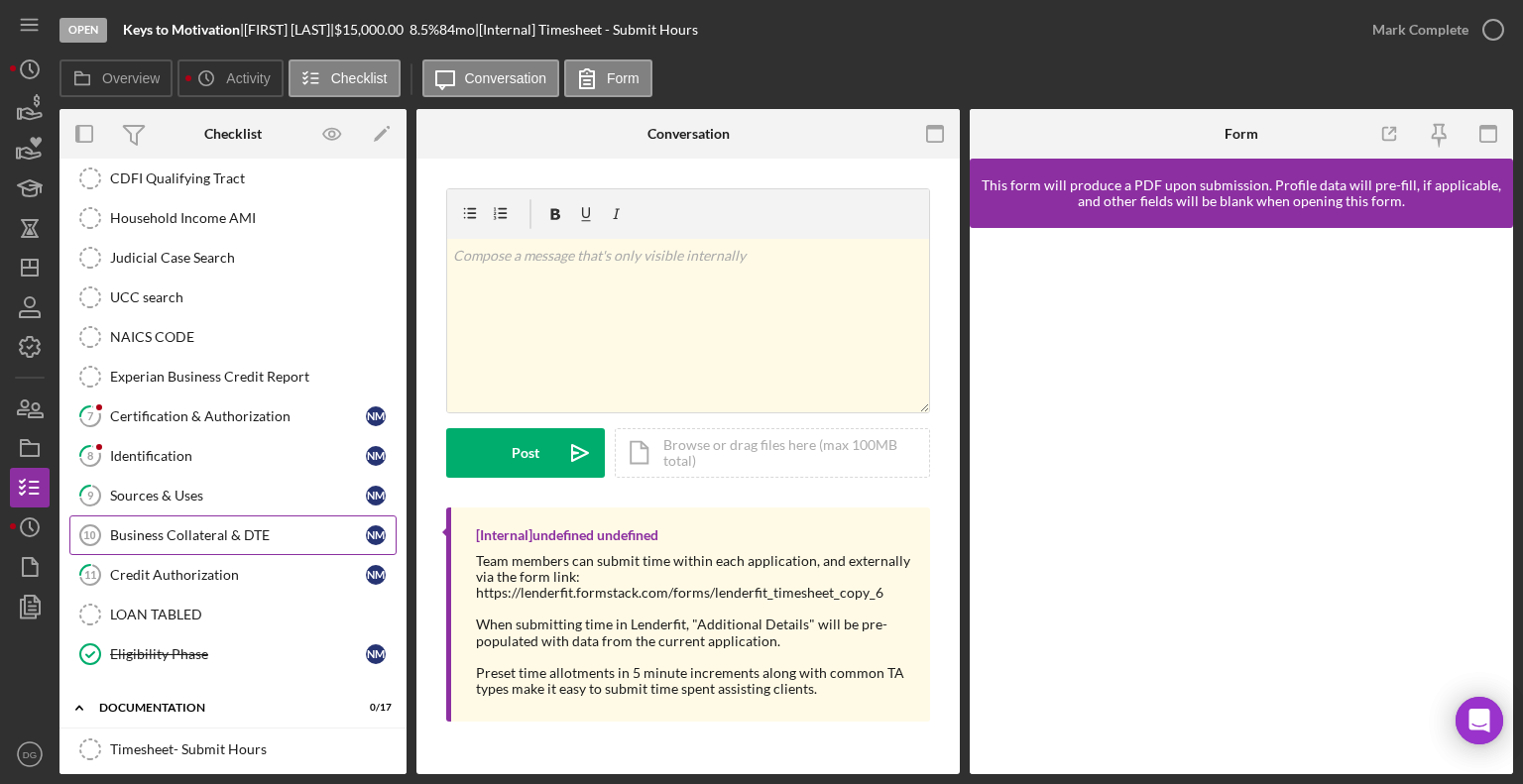drag, startPoint x: 407, startPoint y: 498, endPoint x: 389, endPoint y: 518, distance: 26.907248 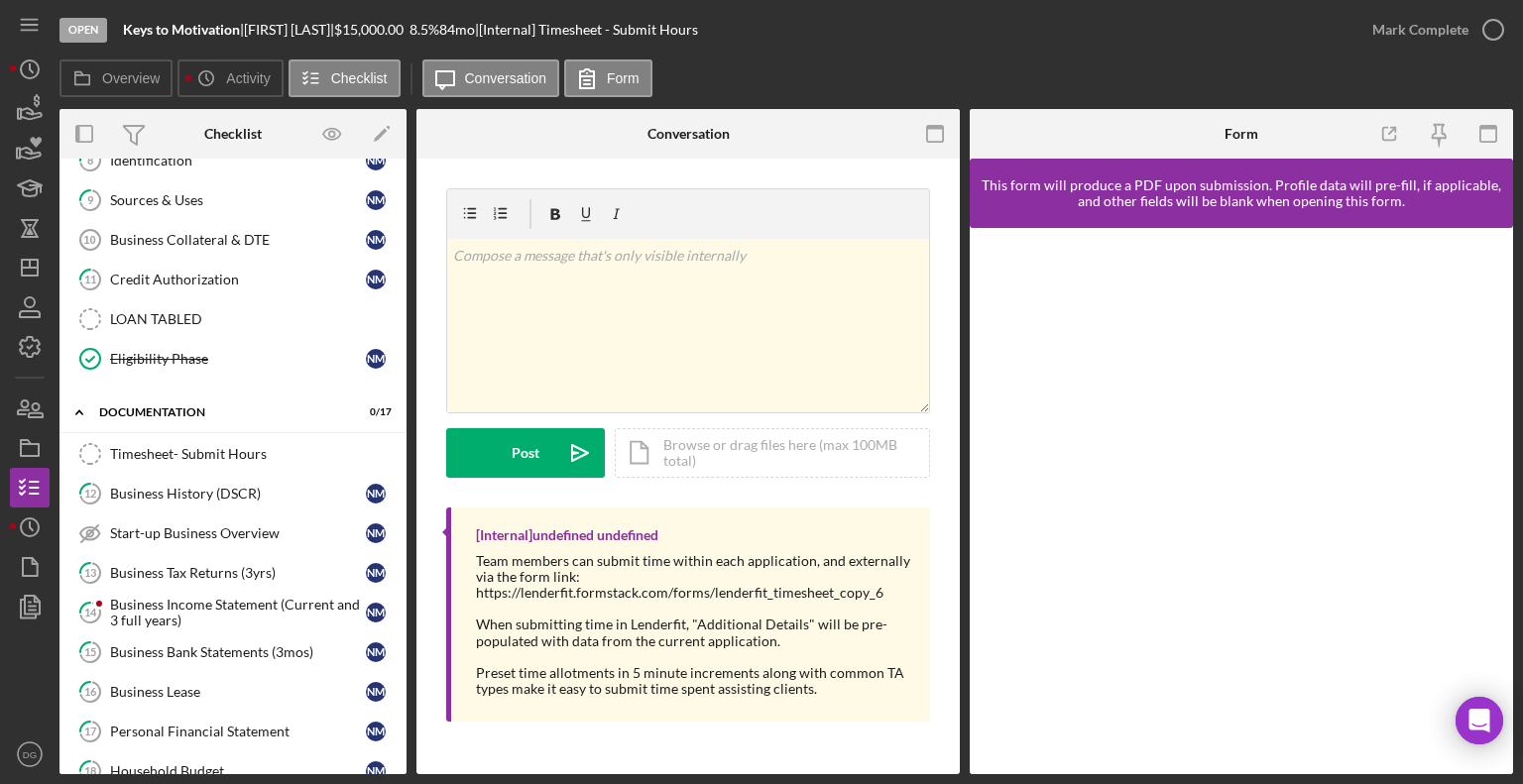scroll, scrollTop: 626, scrollLeft: 0, axis: vertical 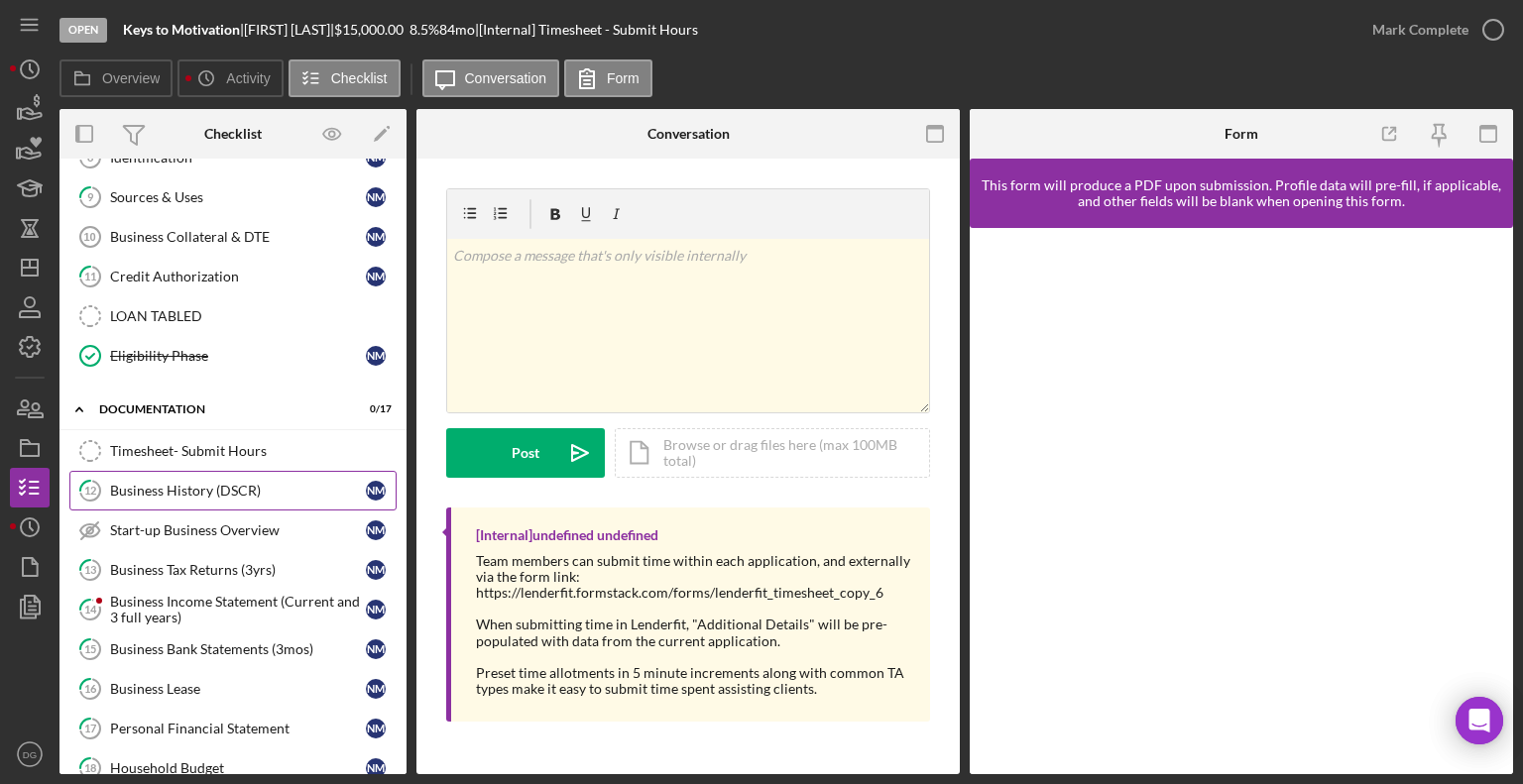 click on "Business History (DSCR)" at bounding box center (238, 491) 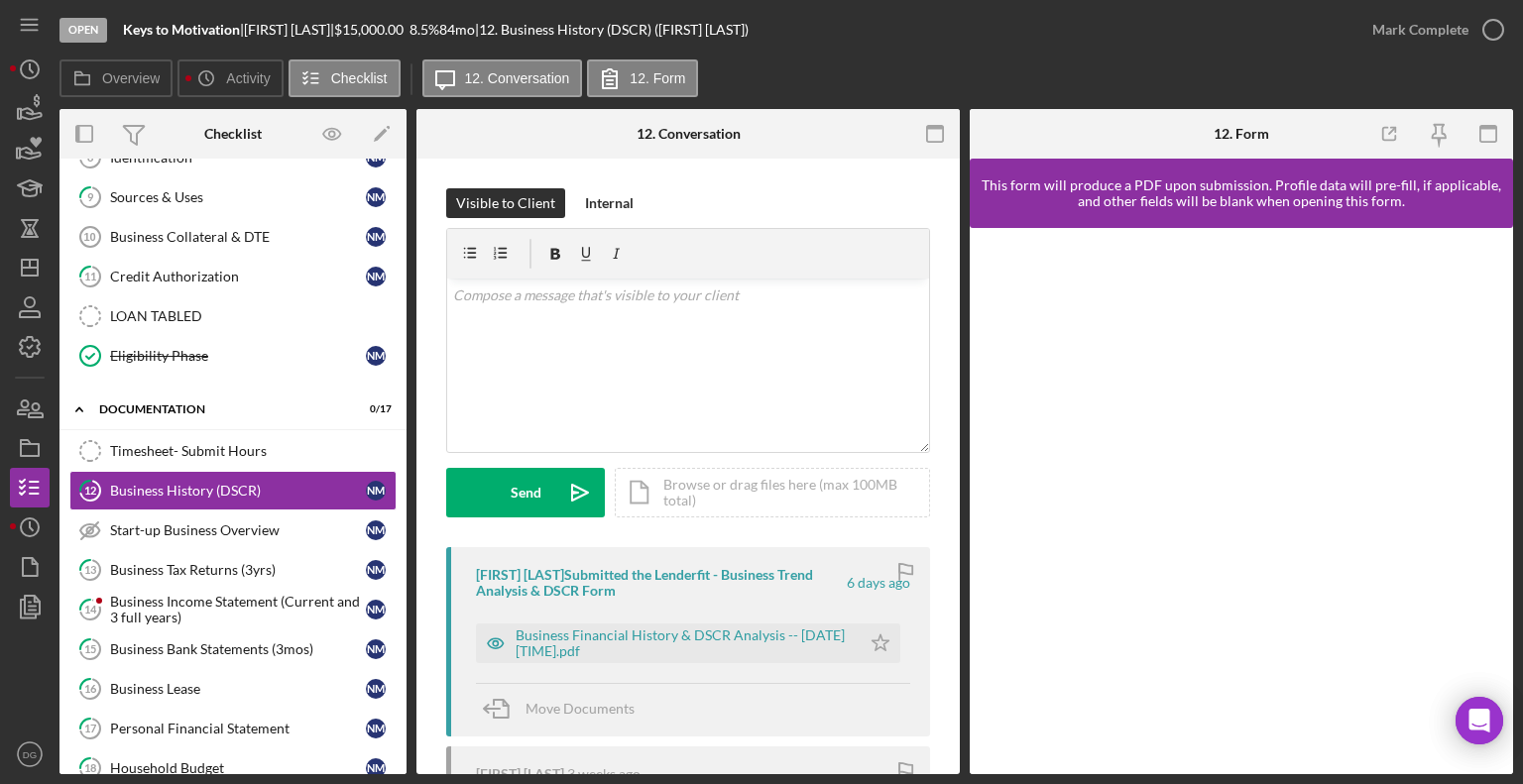 click at bounding box center [1241, 501] 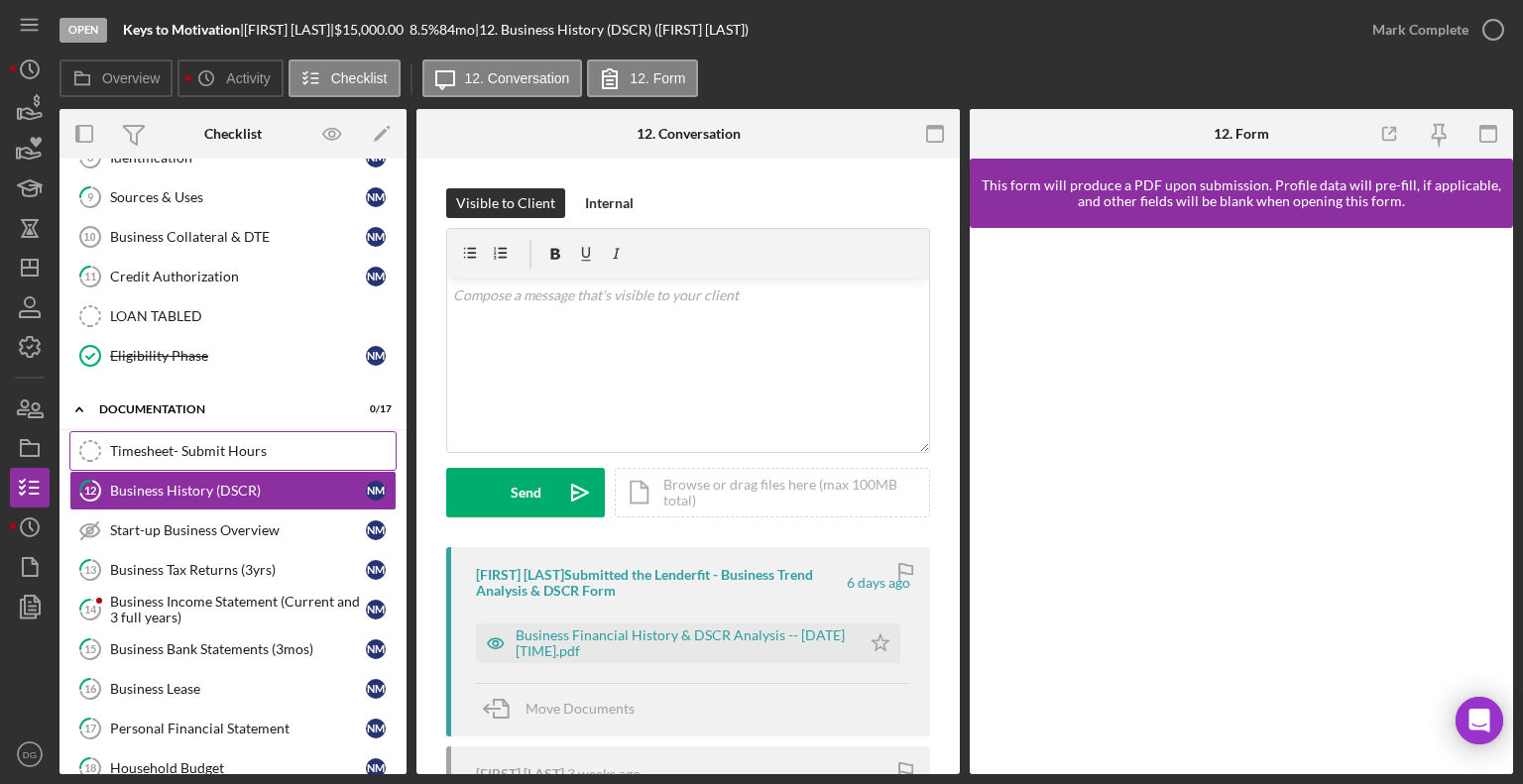 click on "Timesheet- Submit Hours" at bounding box center [253, 451] 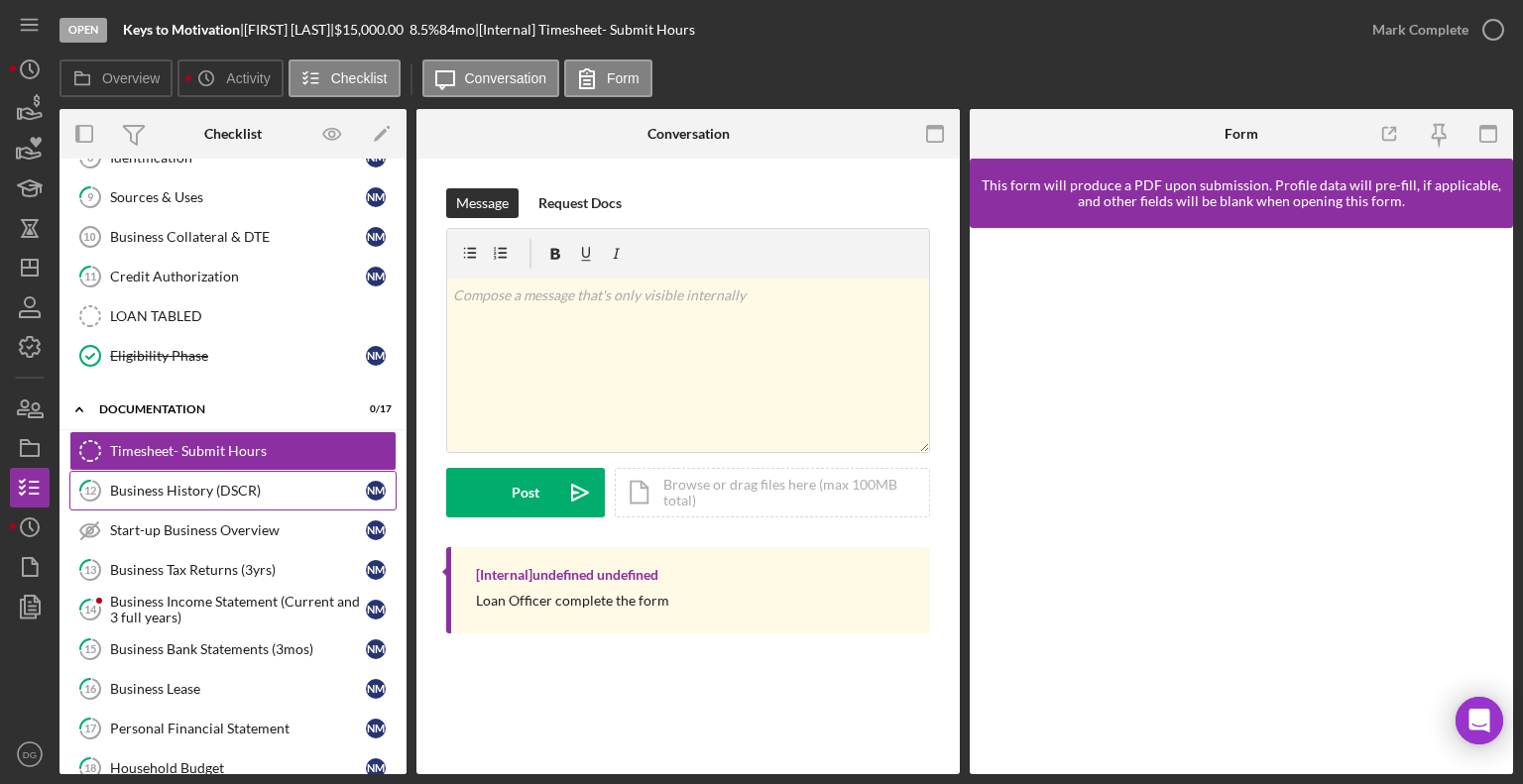 click on "Business History (DSCR)" at bounding box center (238, 491) 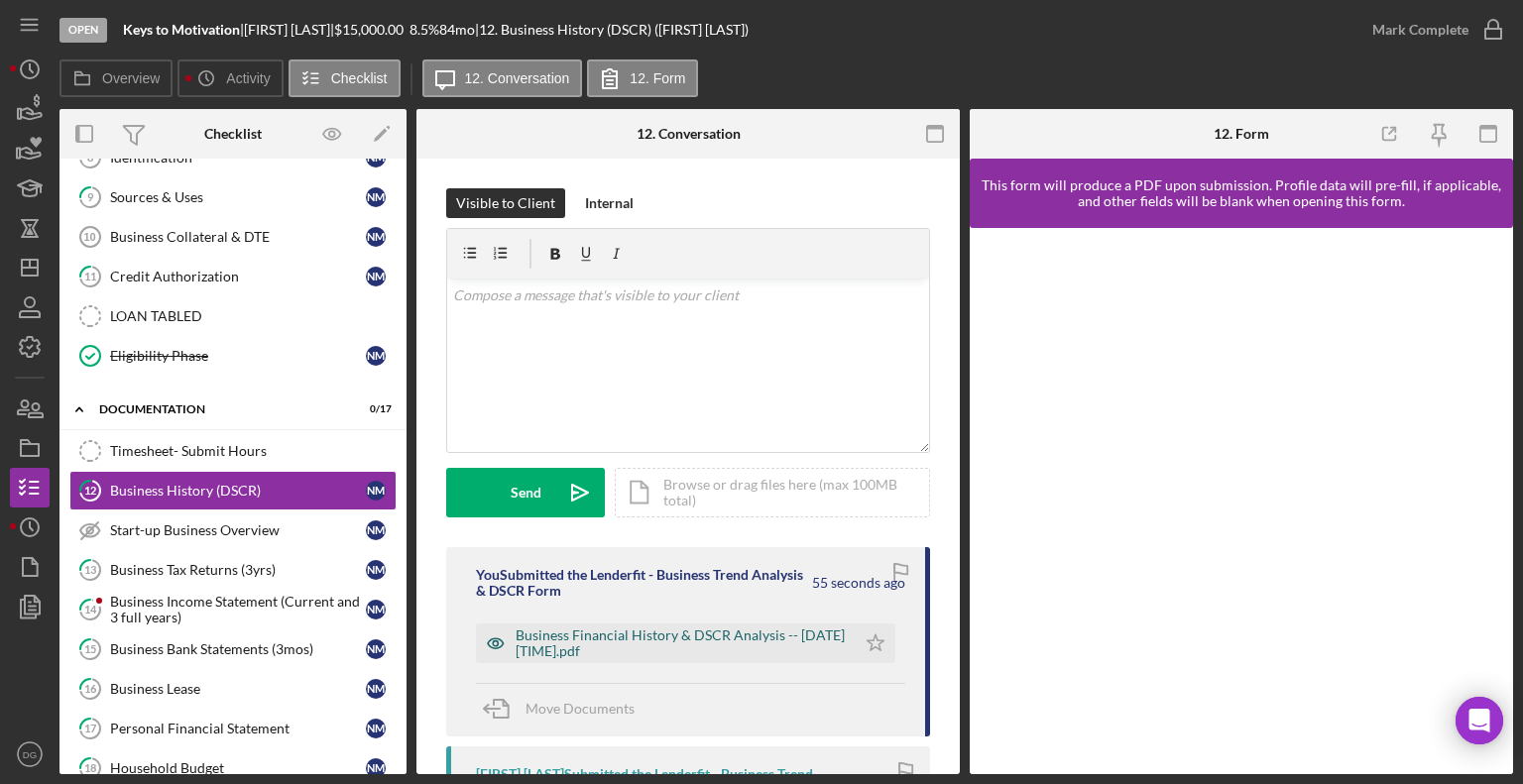 click on "Business Financial History & DSCR Analysis -- [DATE] [TIME].pdf" at bounding box center [680, 643] 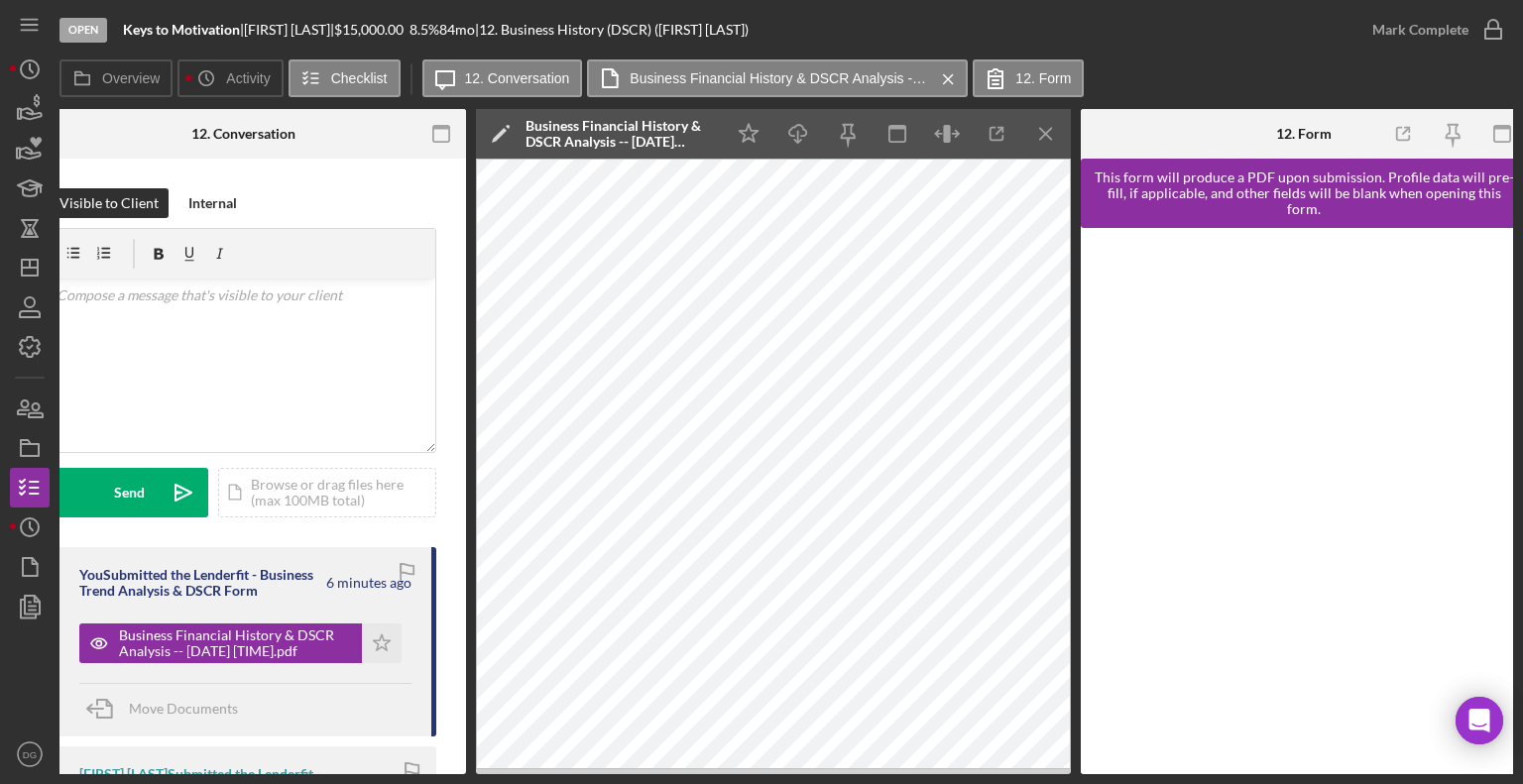scroll, scrollTop: 0, scrollLeft: 410, axis: horizontal 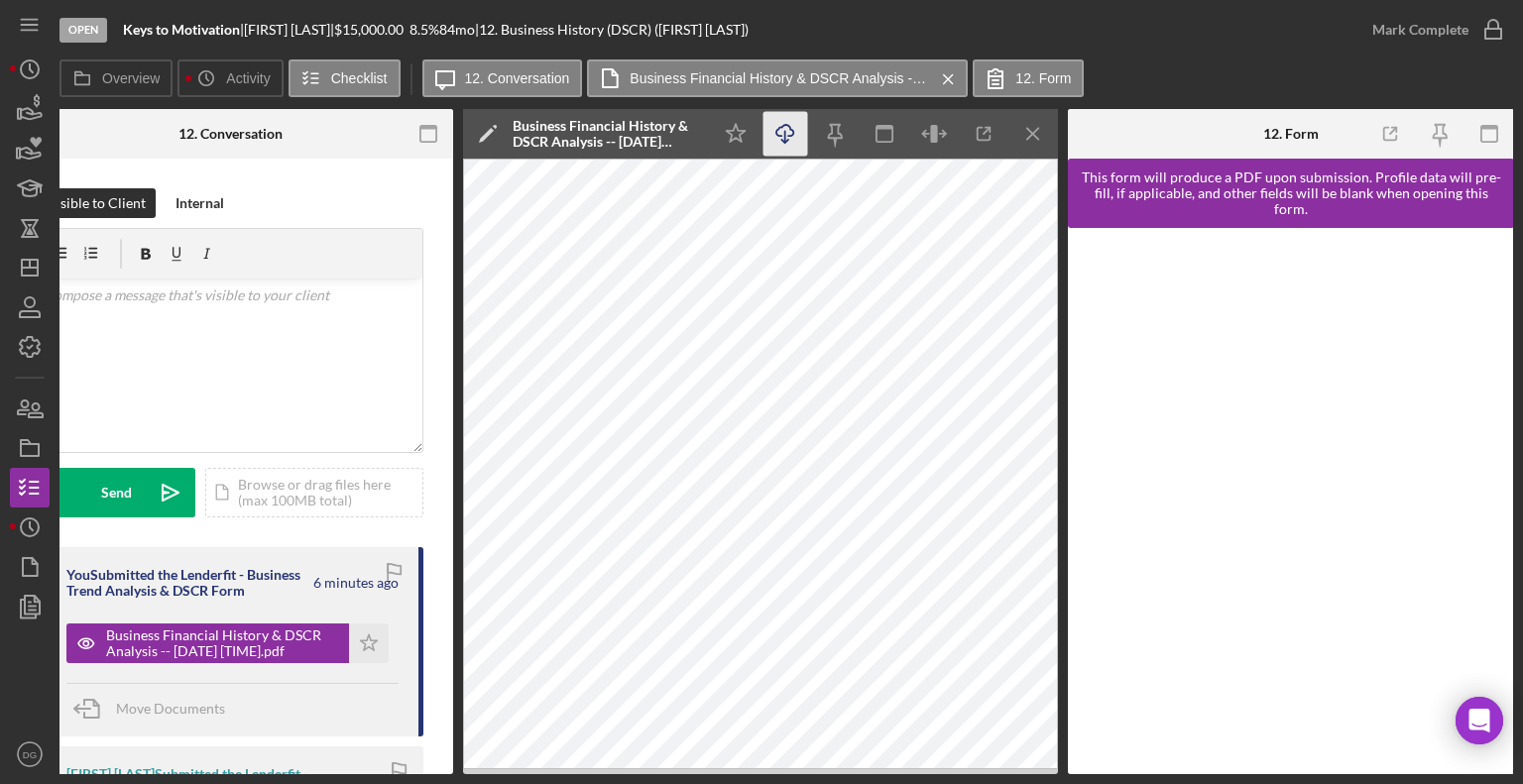 click on "Icon/Download" 